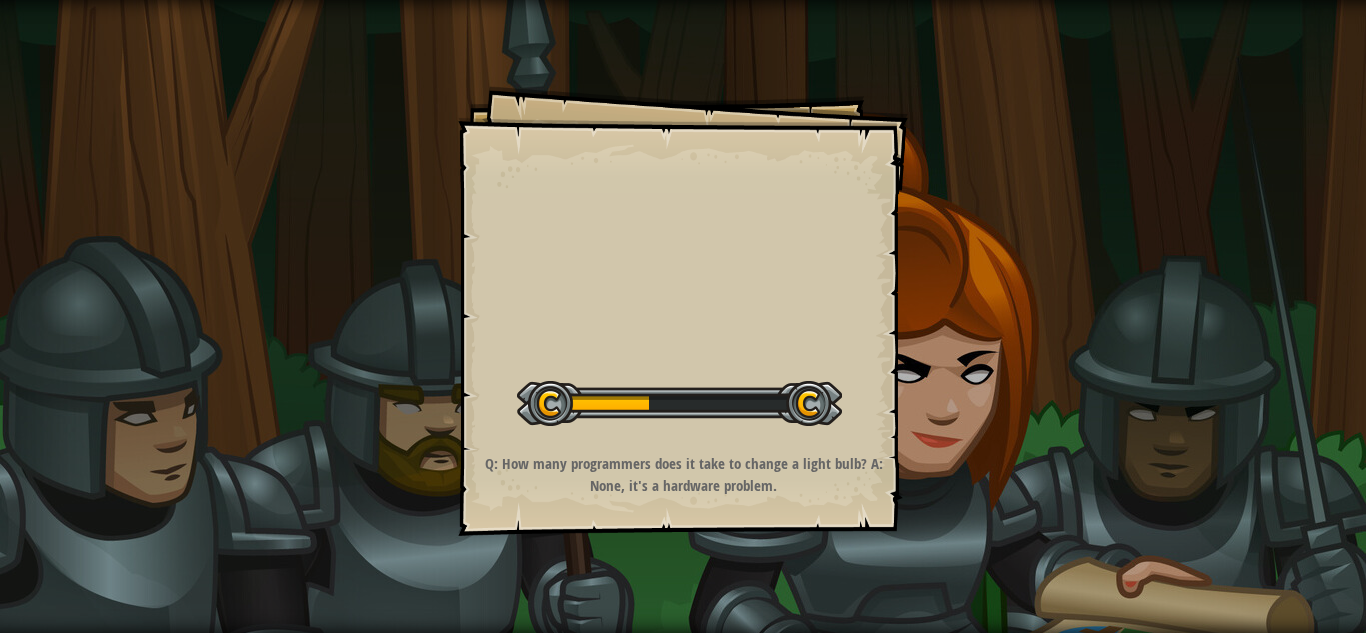 scroll, scrollTop: 0, scrollLeft: 0, axis: both 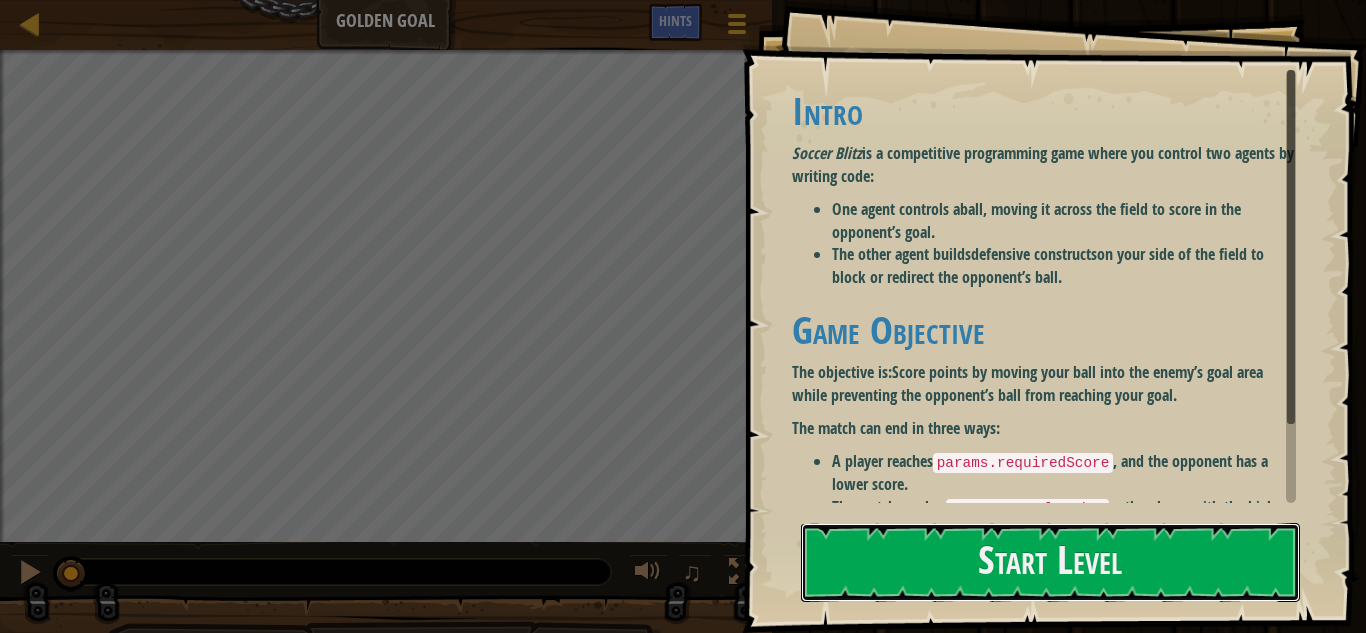 click on "Start Level" at bounding box center [1050, 562] 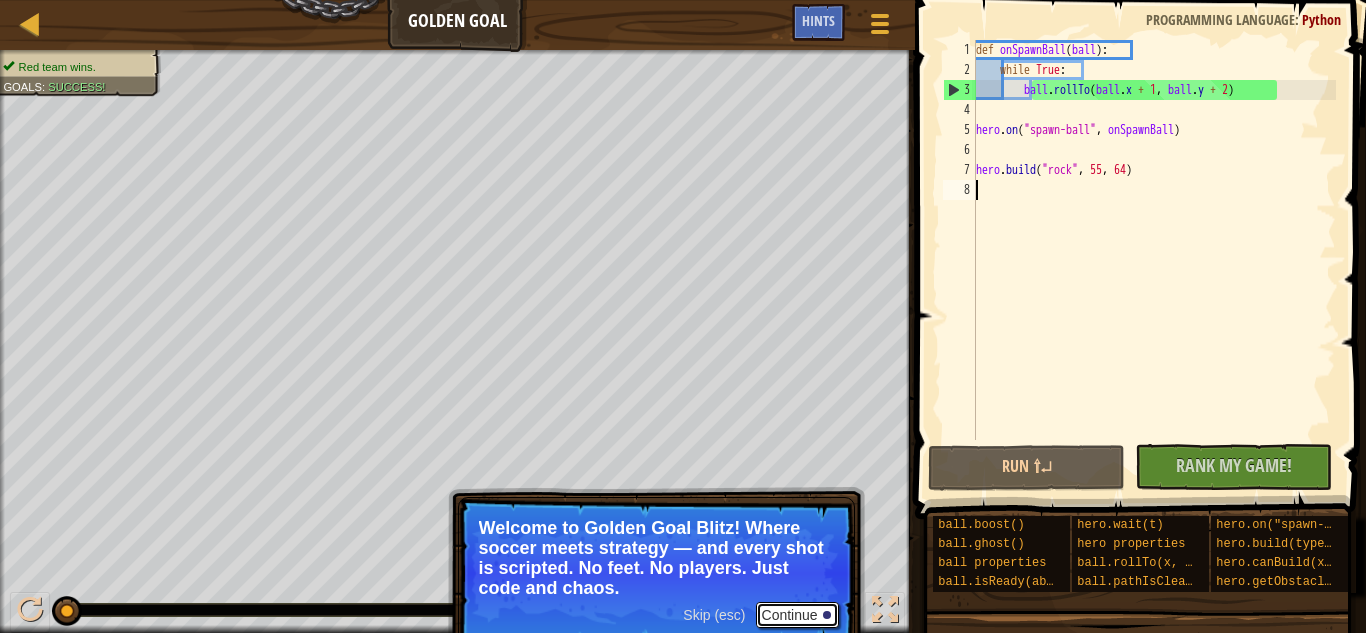 click on "Continue" at bounding box center [797, 615] 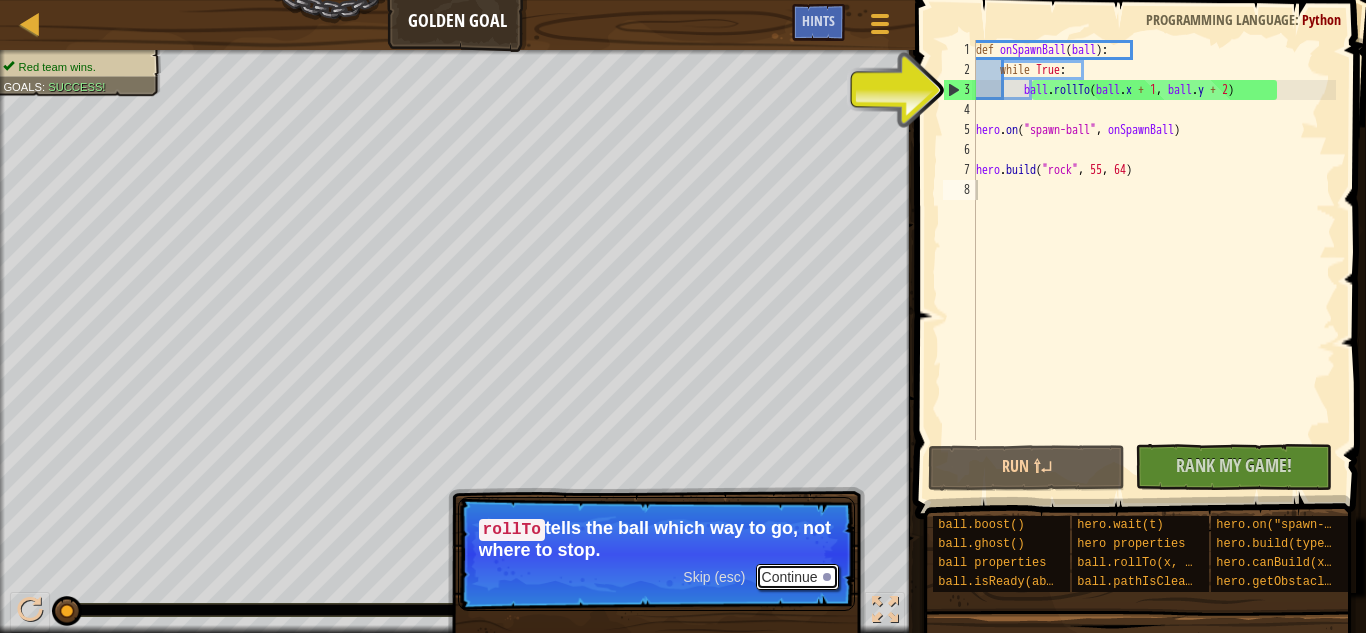 click on "Continue" at bounding box center [797, 577] 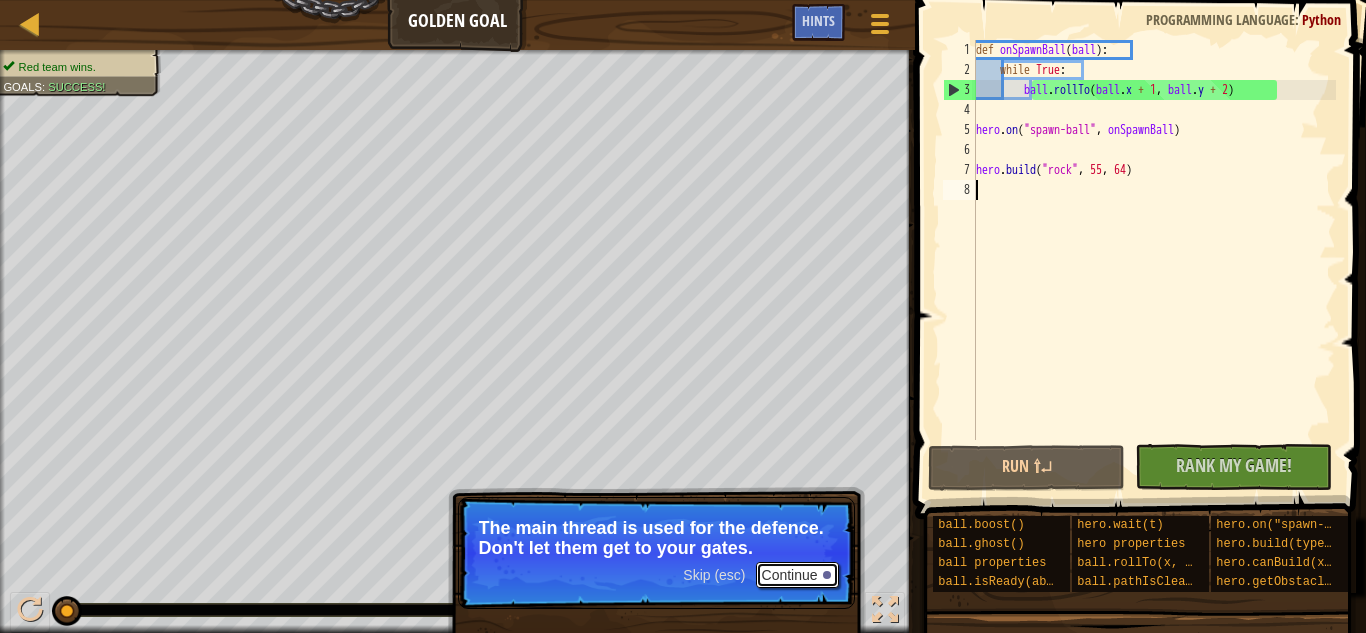 click on "Continue" at bounding box center [797, 575] 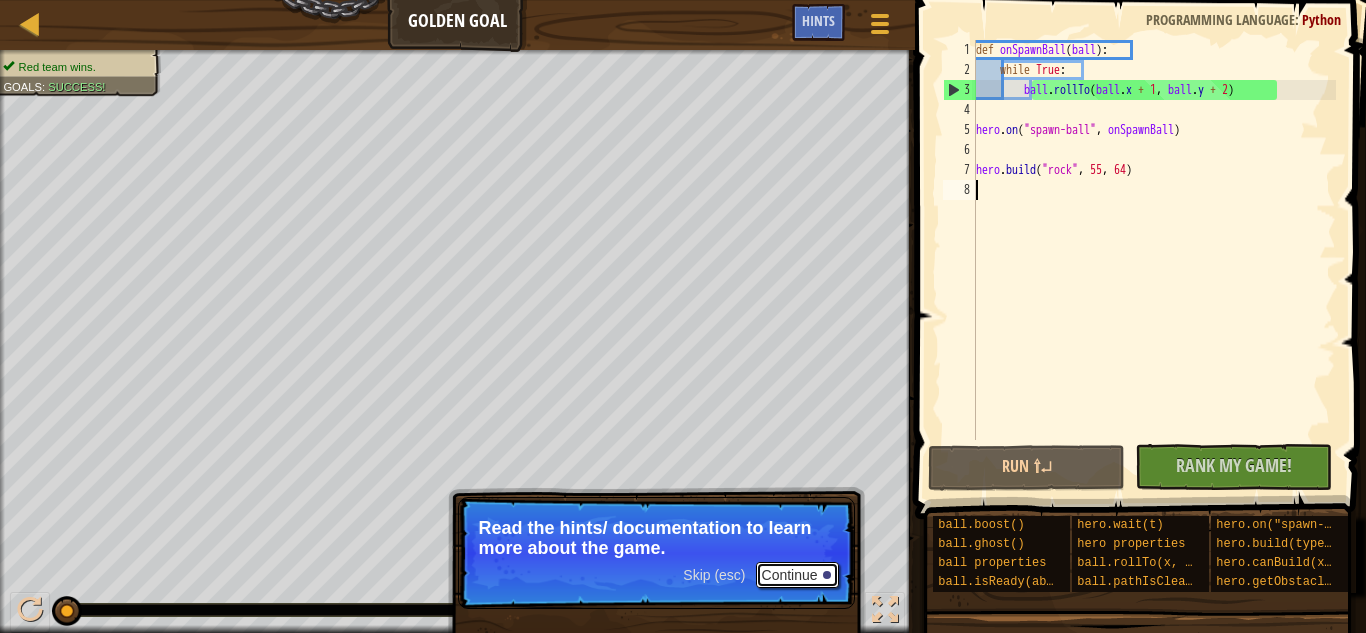 click on "Continue" at bounding box center (797, 575) 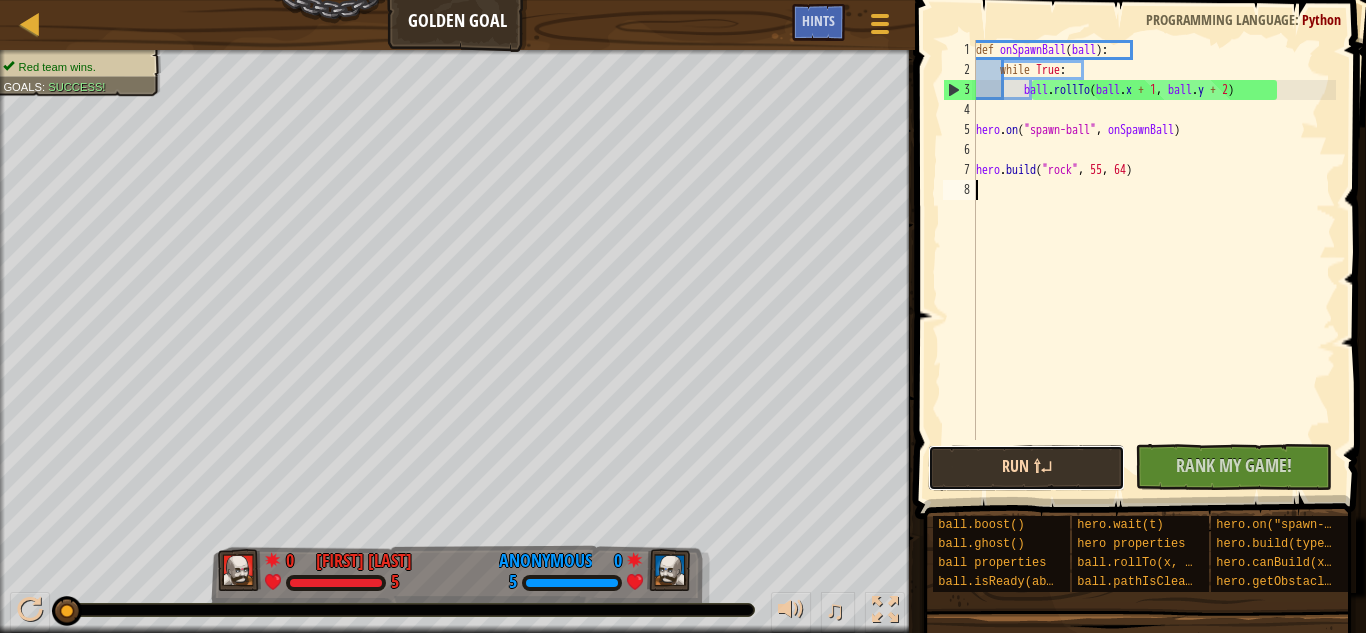 click on "Run ⇧↵" at bounding box center [1026, 468] 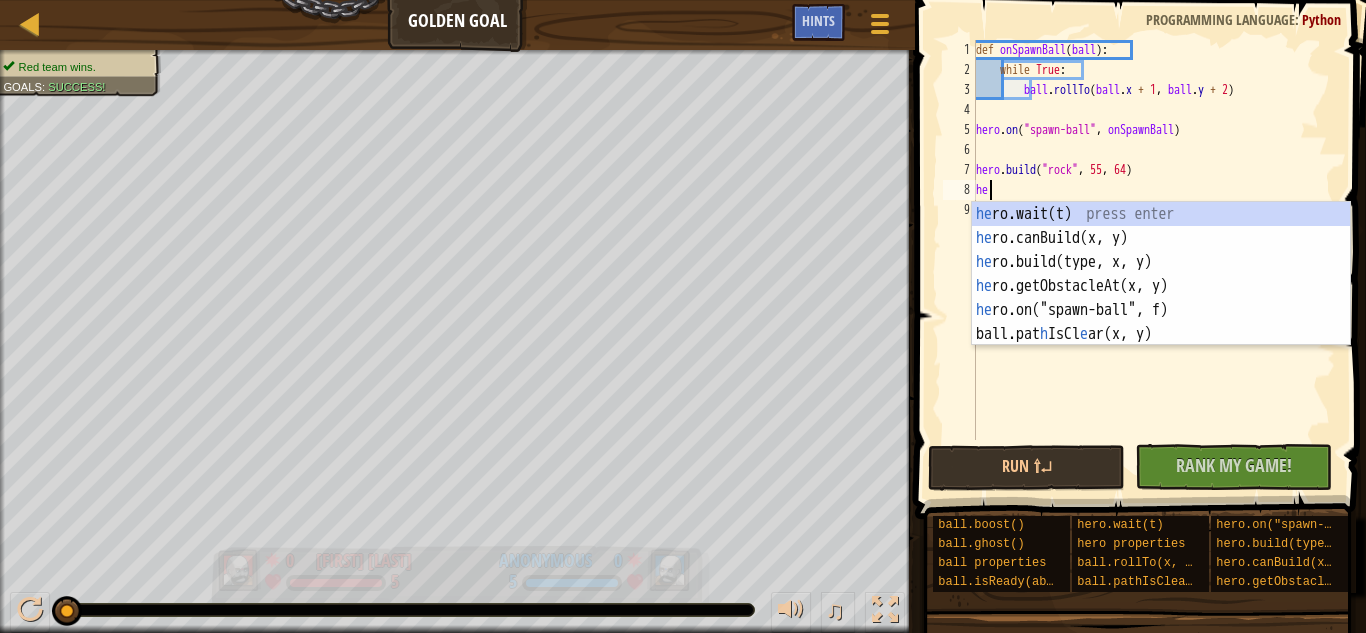 scroll, scrollTop: 9, scrollLeft: 1, axis: both 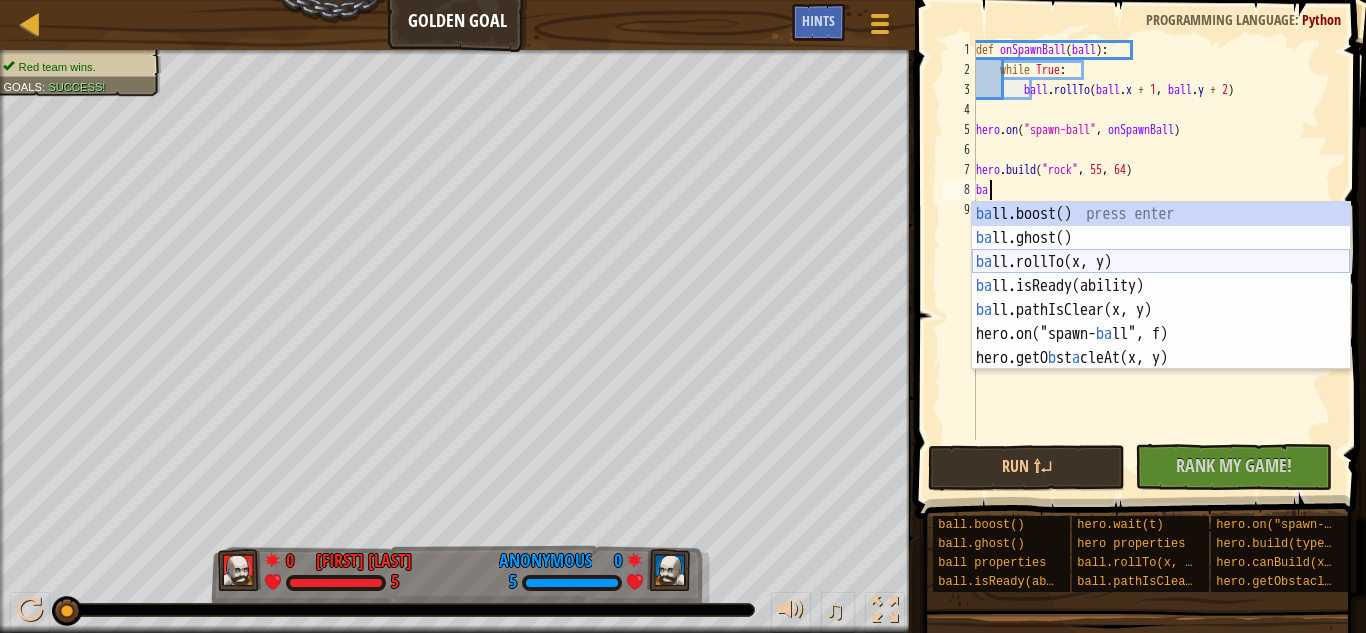 click on "ba ll.boost() press enter ba ll.ghost() press enter ba ll.rollTo(x, y) press enter ba ll.isReady(ability) press enter ba ll.pathIsClear(x, y) press enter hero.on("spawn- ba ll", f) press enter hero.getO b st a cleAt(x, y) press enter" at bounding box center [1161, 310] 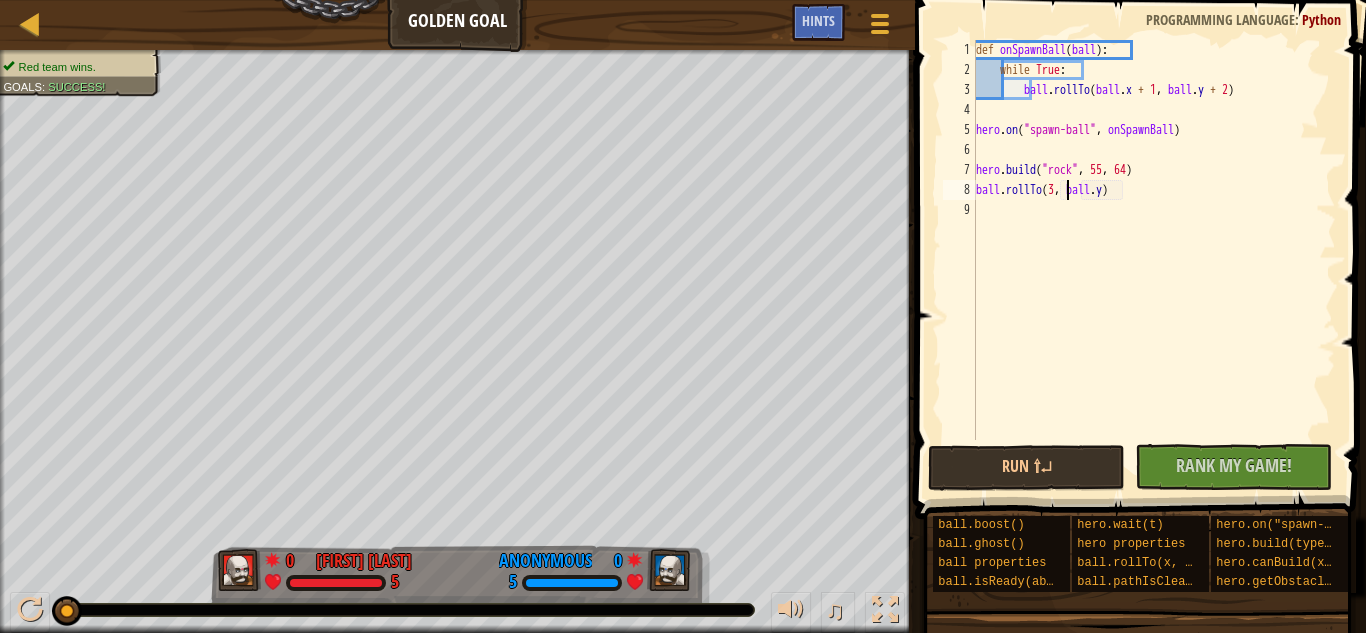 scroll, scrollTop: 9, scrollLeft: 14, axis: both 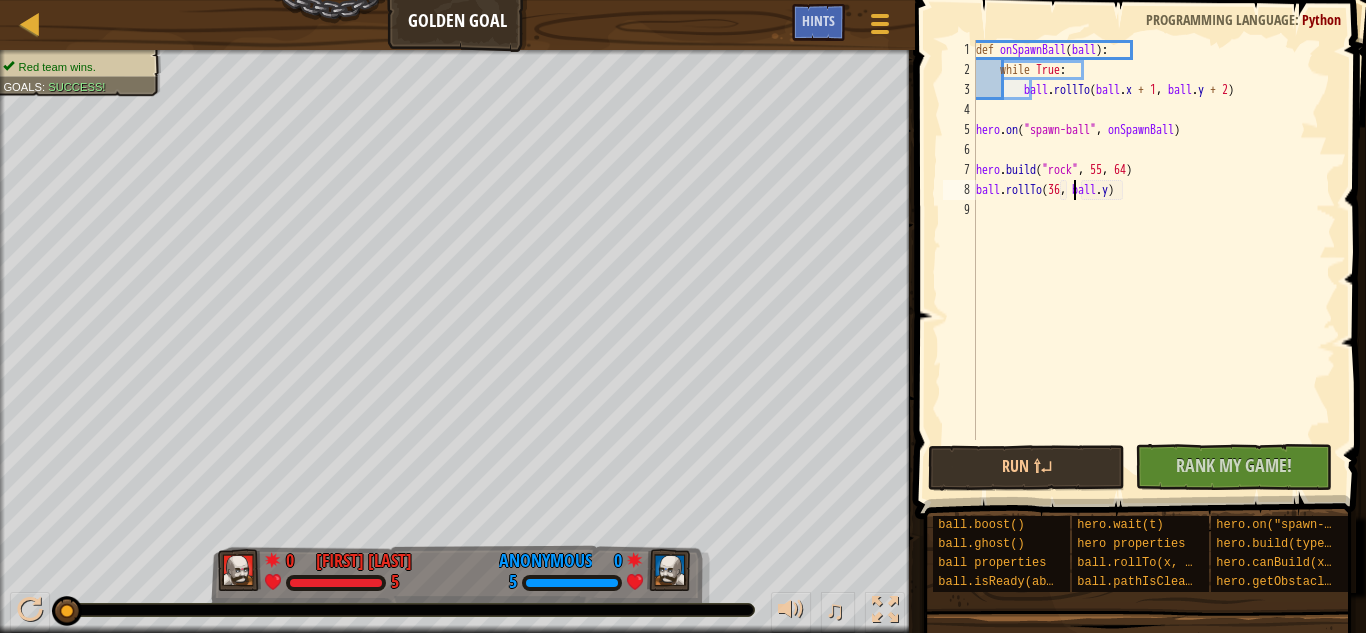 click on "def   onSpawnBall ( ball ) :      while   True :          ball . rollTo ( ball . x   +   1 ,   ball . y   +   2 ) hero . on ( "spawn-ball" ,   onSpawnBall ) hero . build ( "rock" ,   55 ,   64 ) ball . rollTo ( 36 ,   ball . y )" at bounding box center [1154, 260] 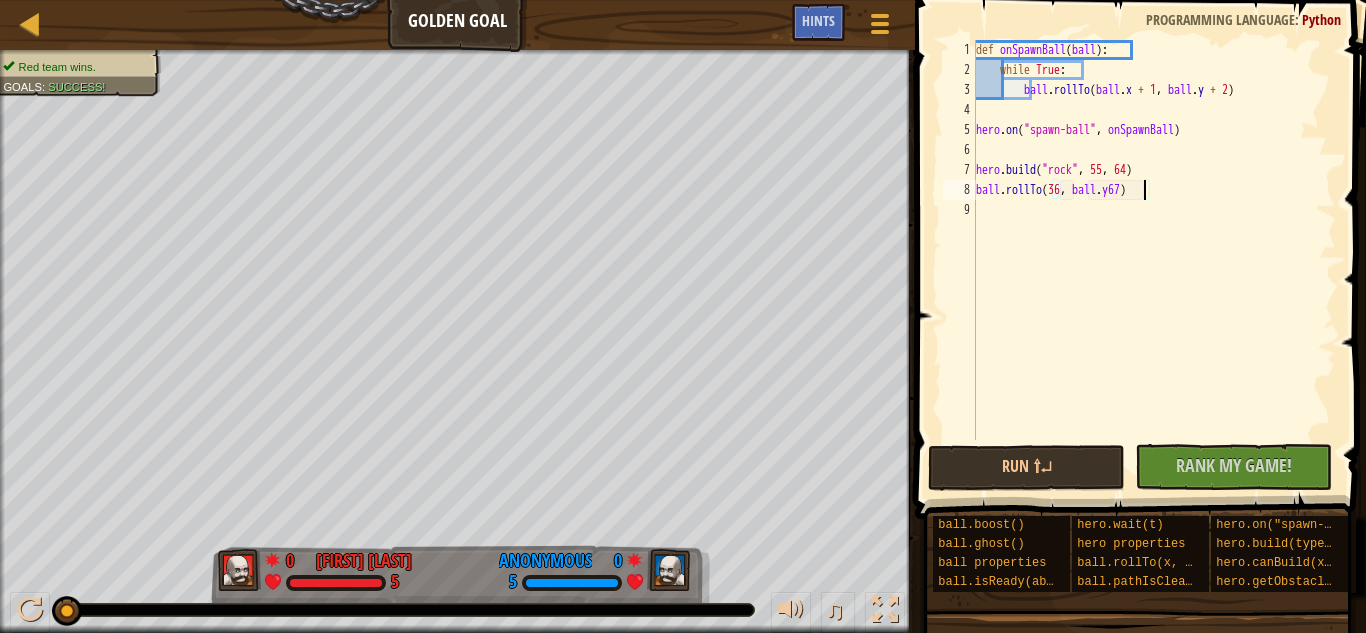 scroll, scrollTop: 9, scrollLeft: 24, axis: both 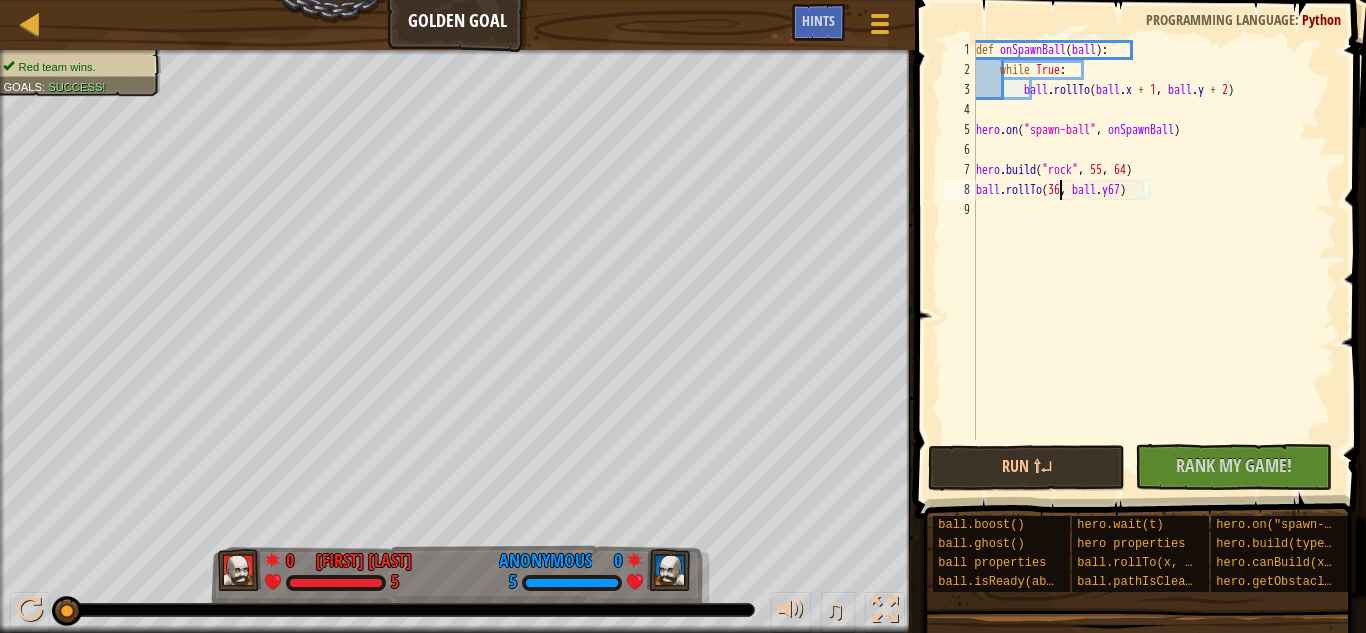 click on "def   onSpawnBall ( ball ) :      while   True :          ball . rollTo ( ball . x   +   1 ,   ball . y   +   2 ) hero . on ( "spawn-ball" ,   onSpawnBall ) hero . build ( "rock" ,   55 ,   64 ) ball . rollTo ( 36 ,   ball . y67 )" at bounding box center (1154, 260) 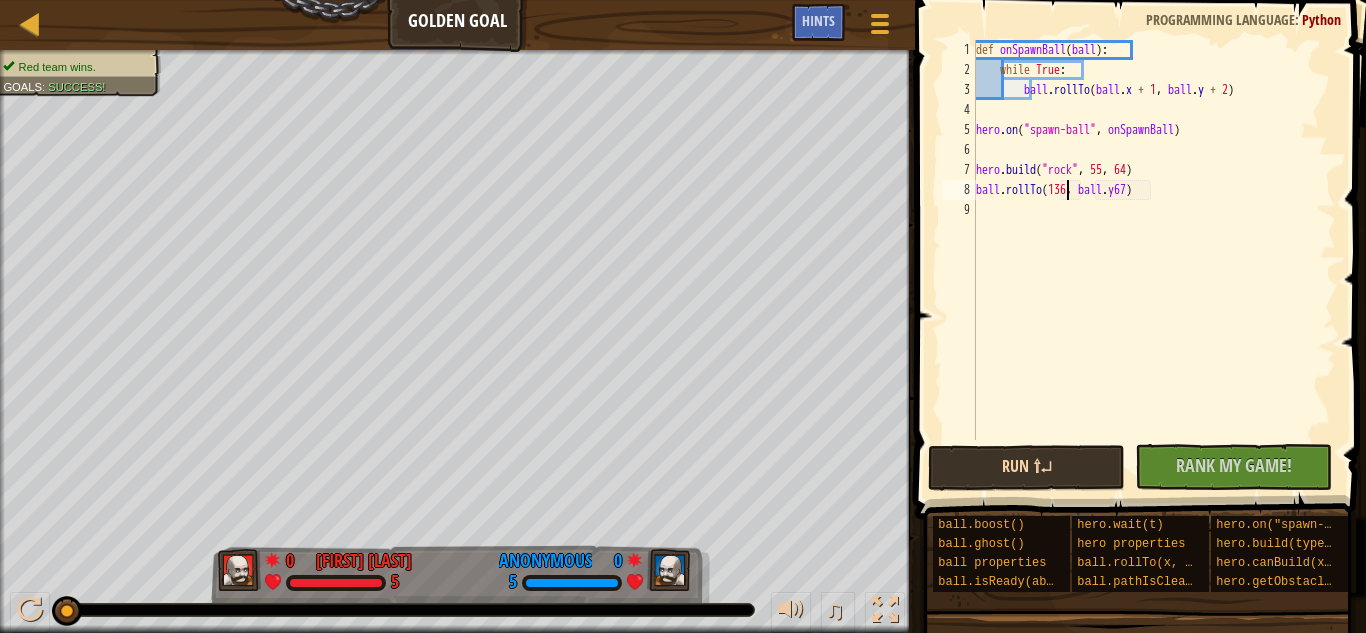 type on "ball.rollTo(136, ball.y67)" 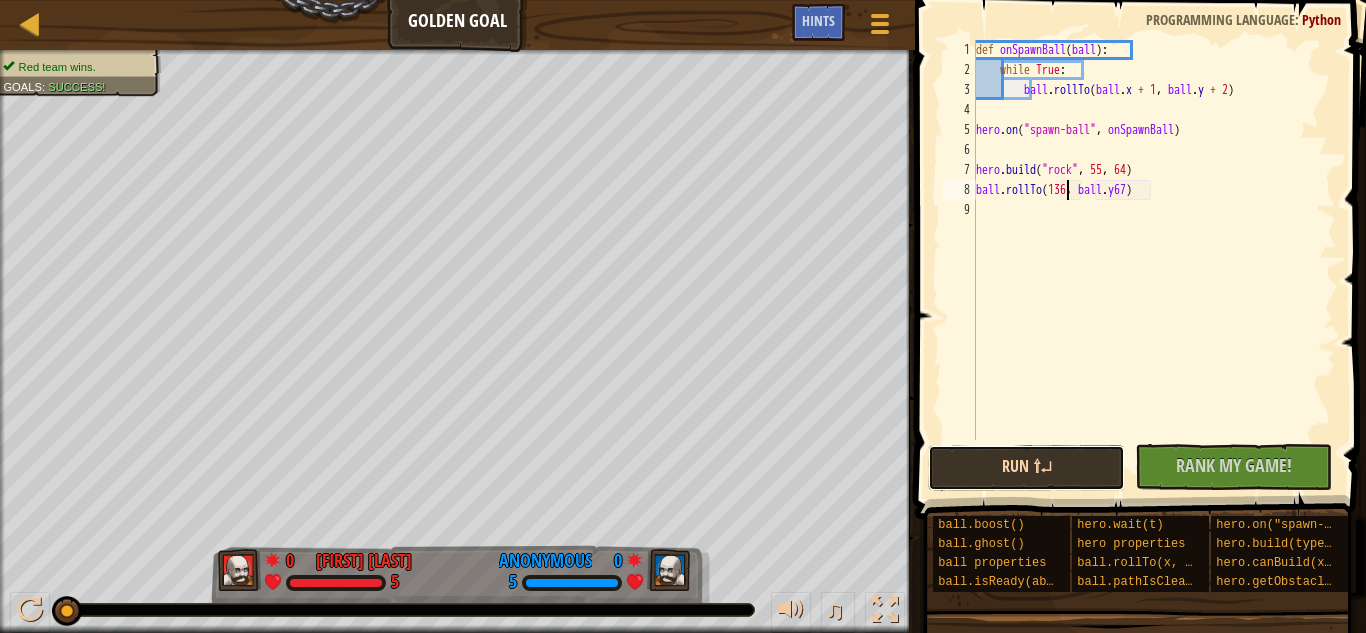 click on "Run ⇧↵" at bounding box center [1026, 468] 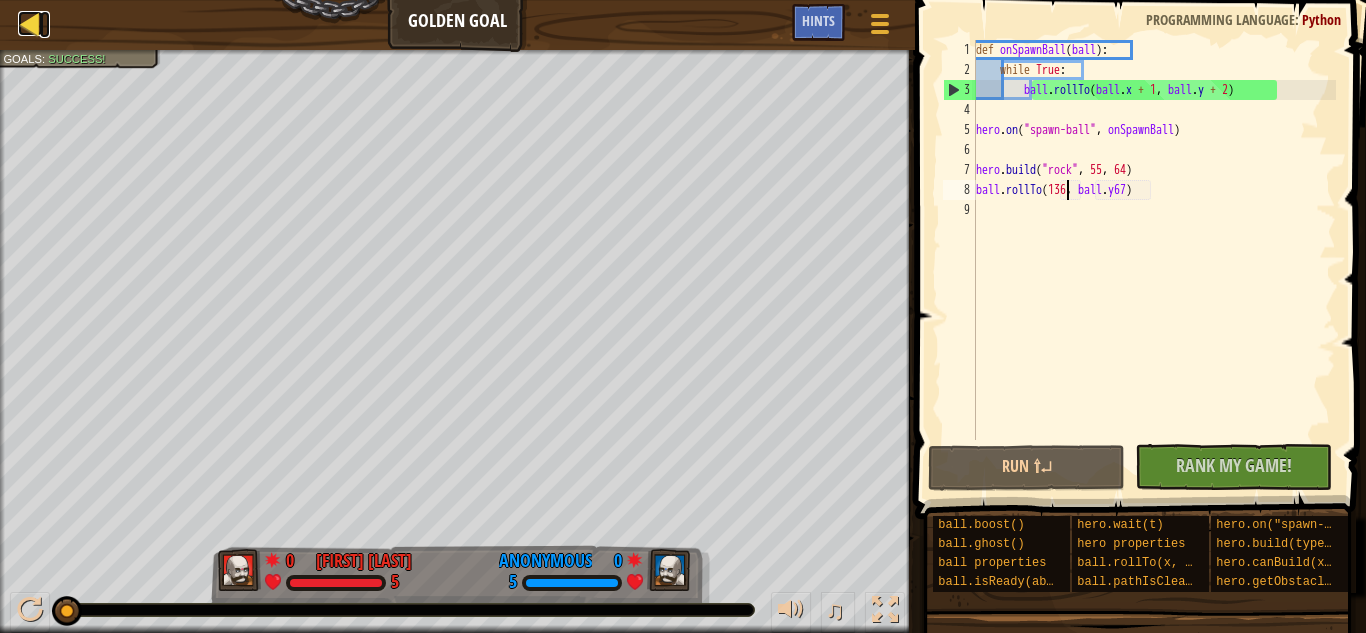 click at bounding box center (30, 23) 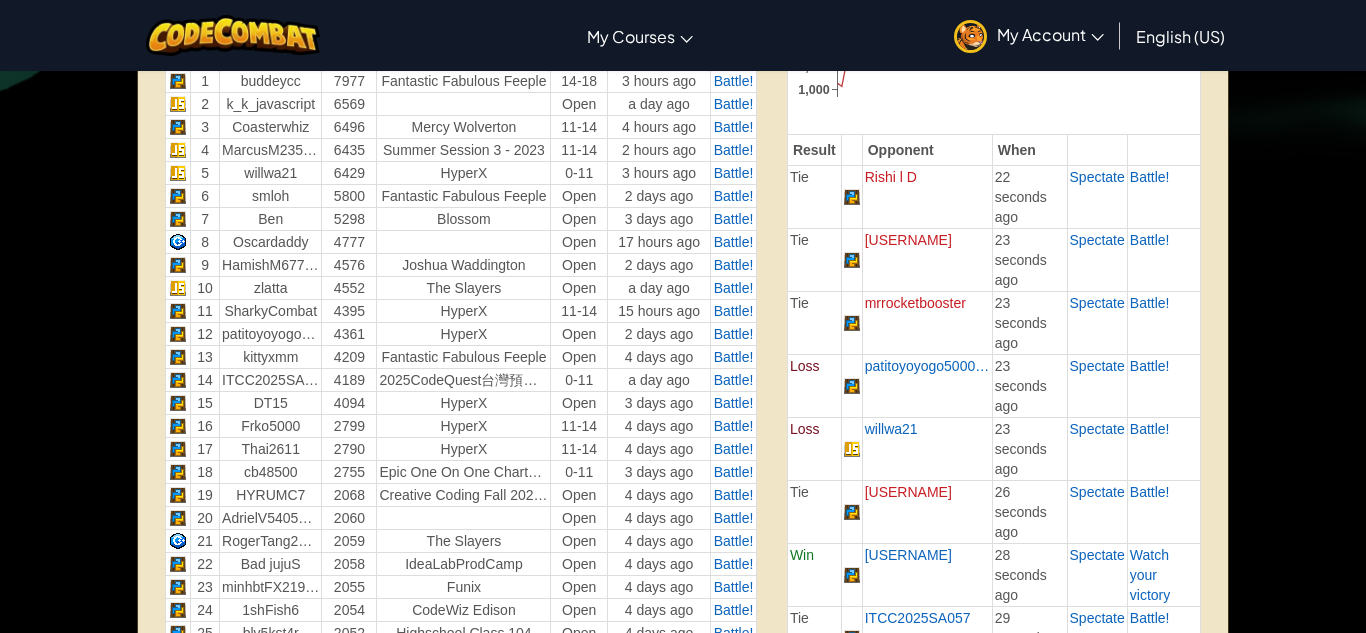 scroll, scrollTop: 760, scrollLeft: 0, axis: vertical 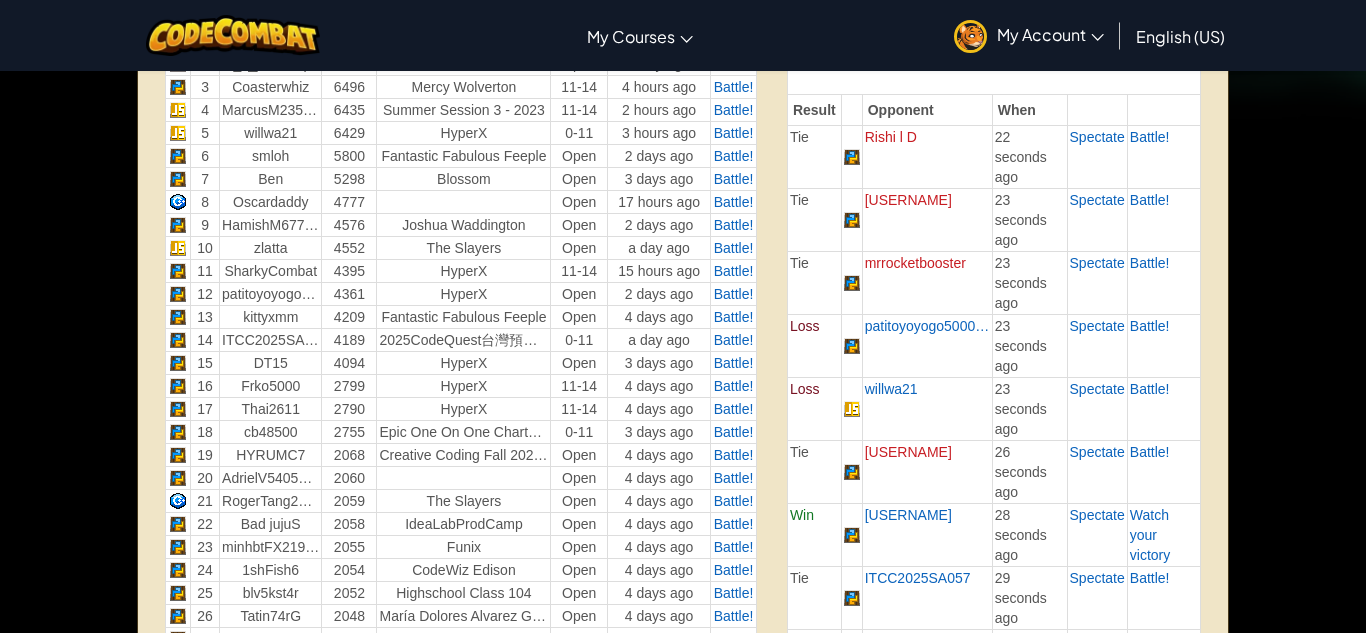 click on "[USERNAME]" at bounding box center [927, 219] 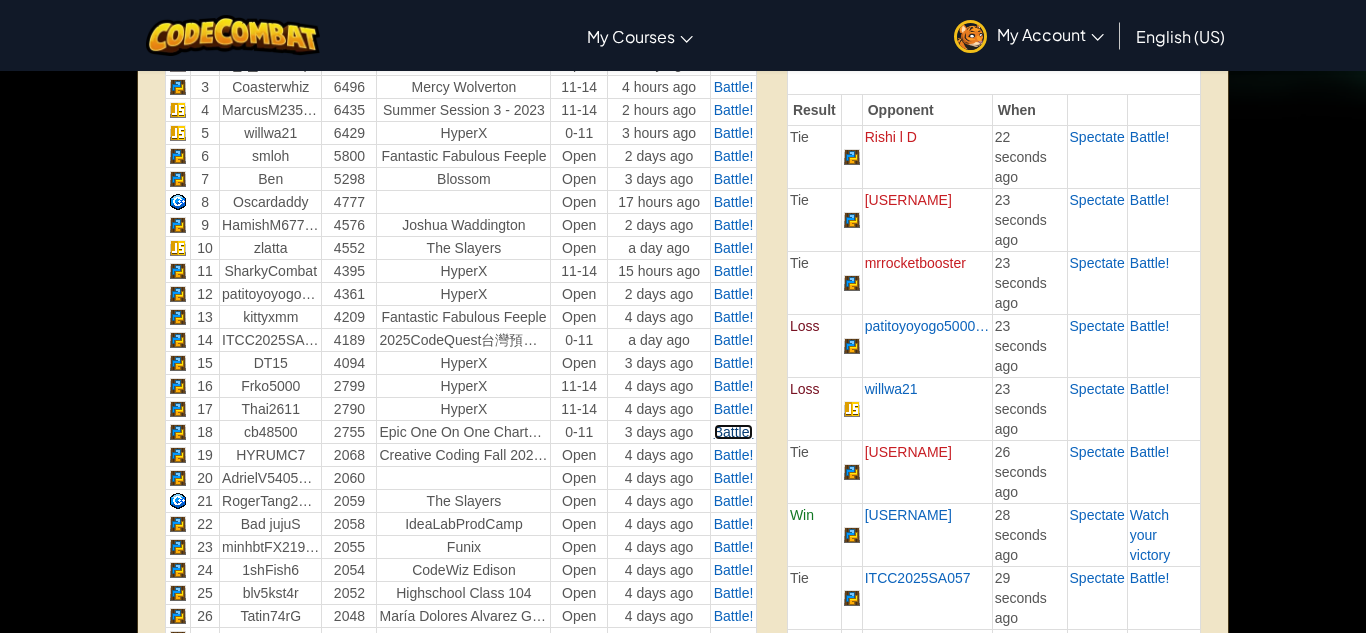 click on "Battle!" at bounding box center (734, 432) 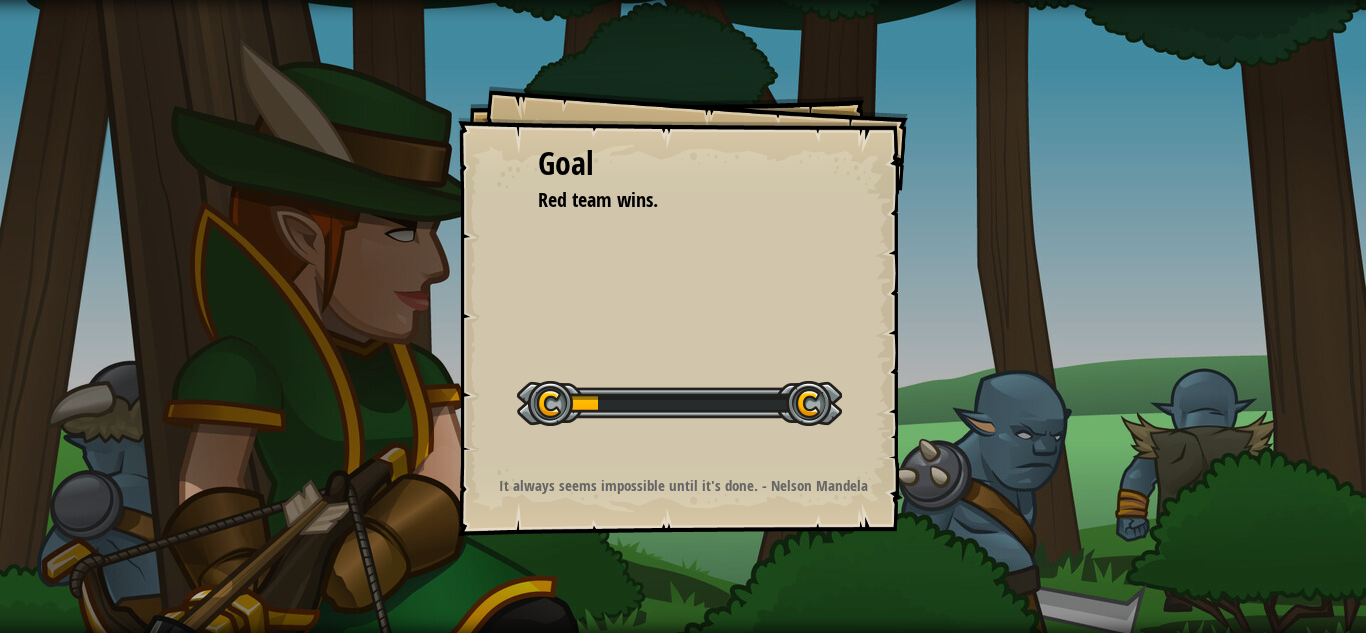 scroll, scrollTop: 0, scrollLeft: 0, axis: both 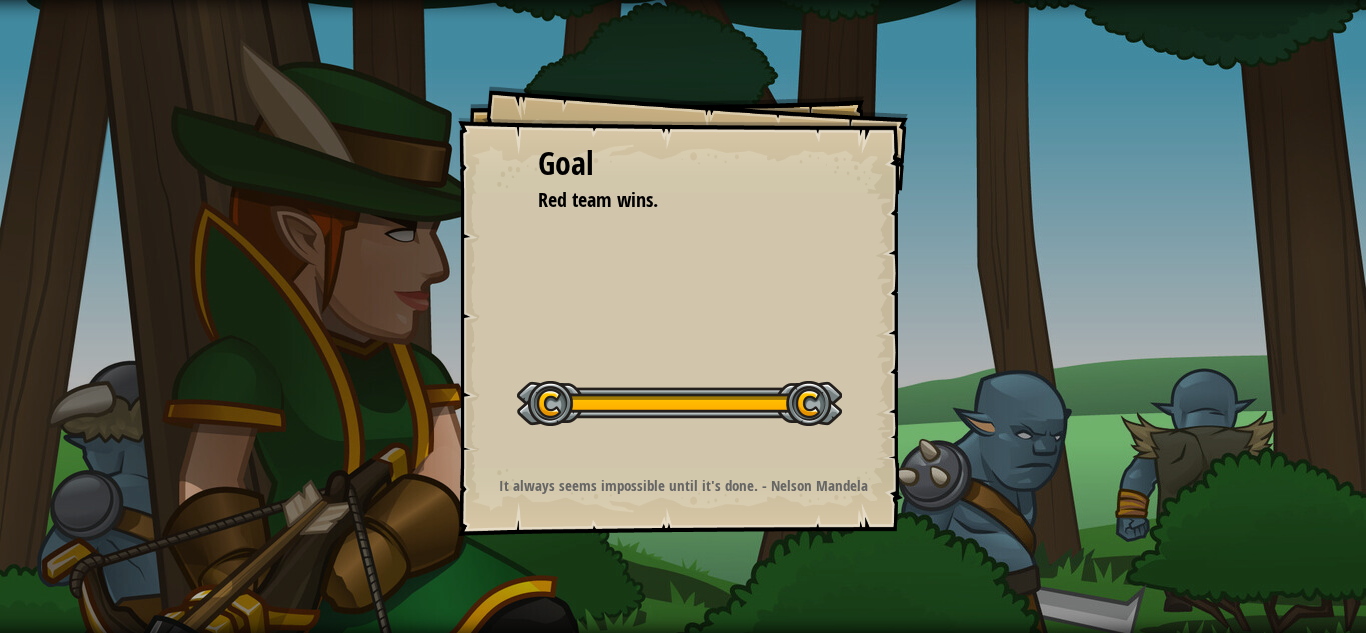 click on "It always seems impossible until it's done. - Nelson Mandela" at bounding box center [683, 485] 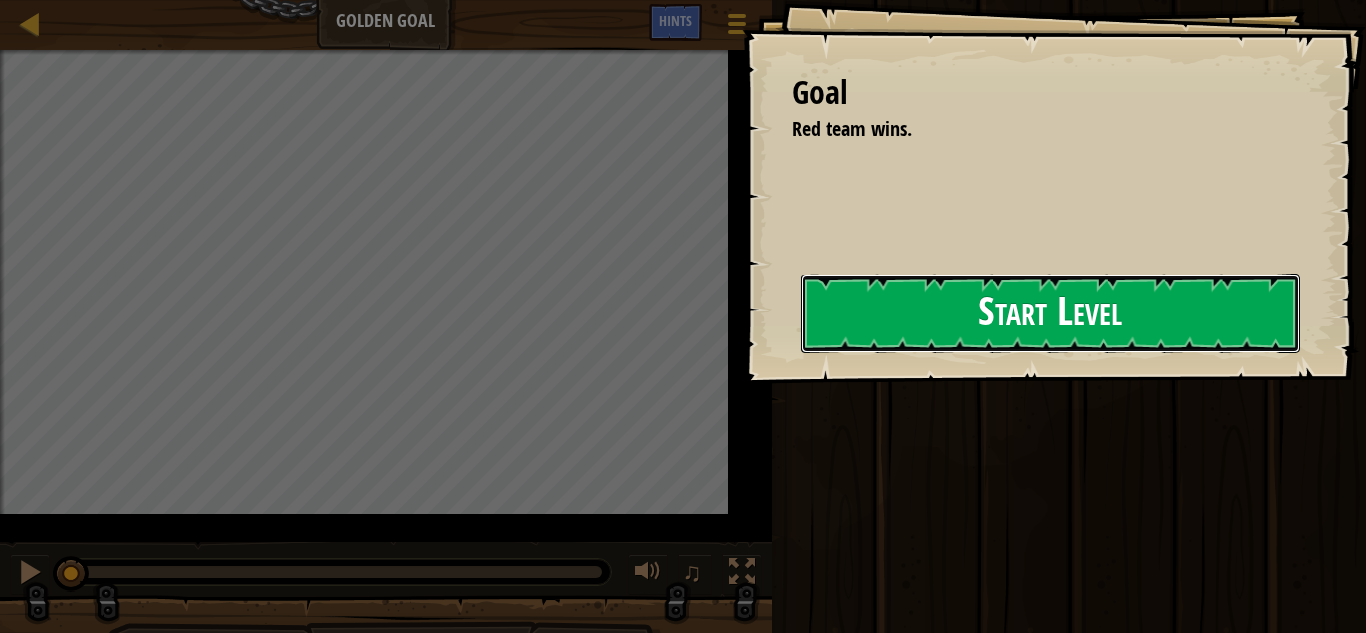 click on "Start Level" at bounding box center (1050, 313) 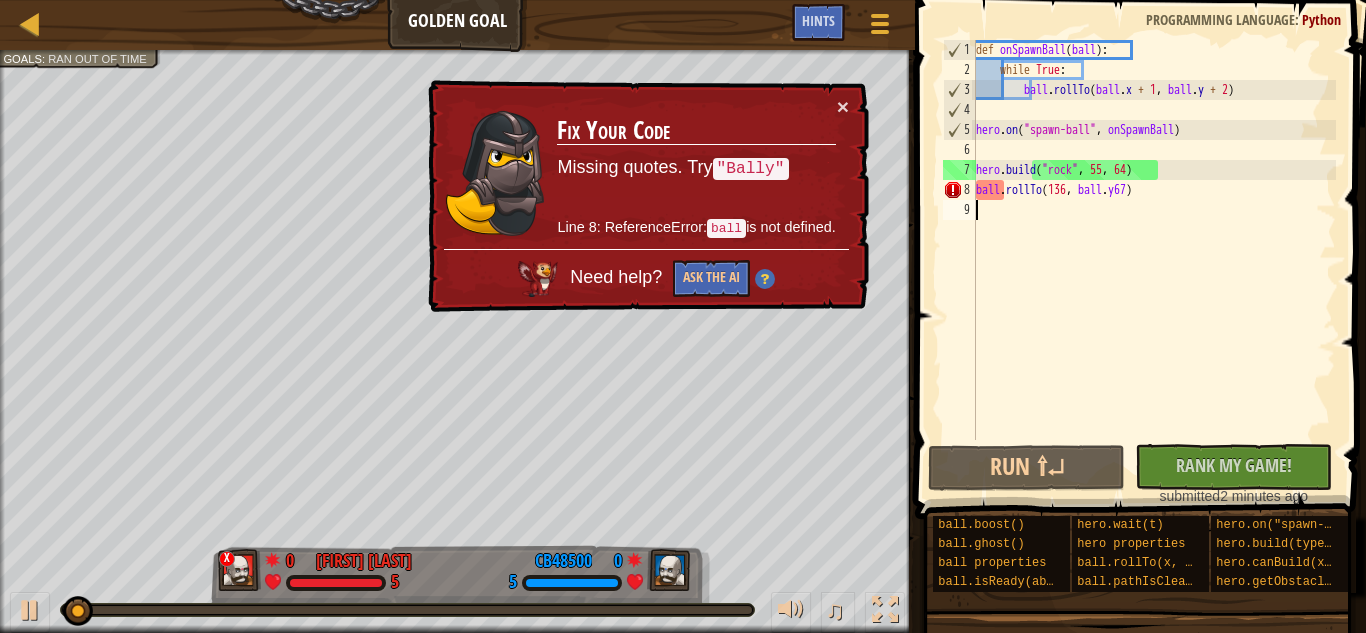 click on "def   onSpawnBall ( ball ) :      while   True :          ball . rollTo ( ball . x   +   1 ,   ball . y   +   2 ) hero . on ( "spawn-ball" ,   onSpawnBall ) hero . build ( "rock" ,   55 ,   64 ) ball . rollTo ( 136 ,   ball . y67 )" at bounding box center [1154, 260] 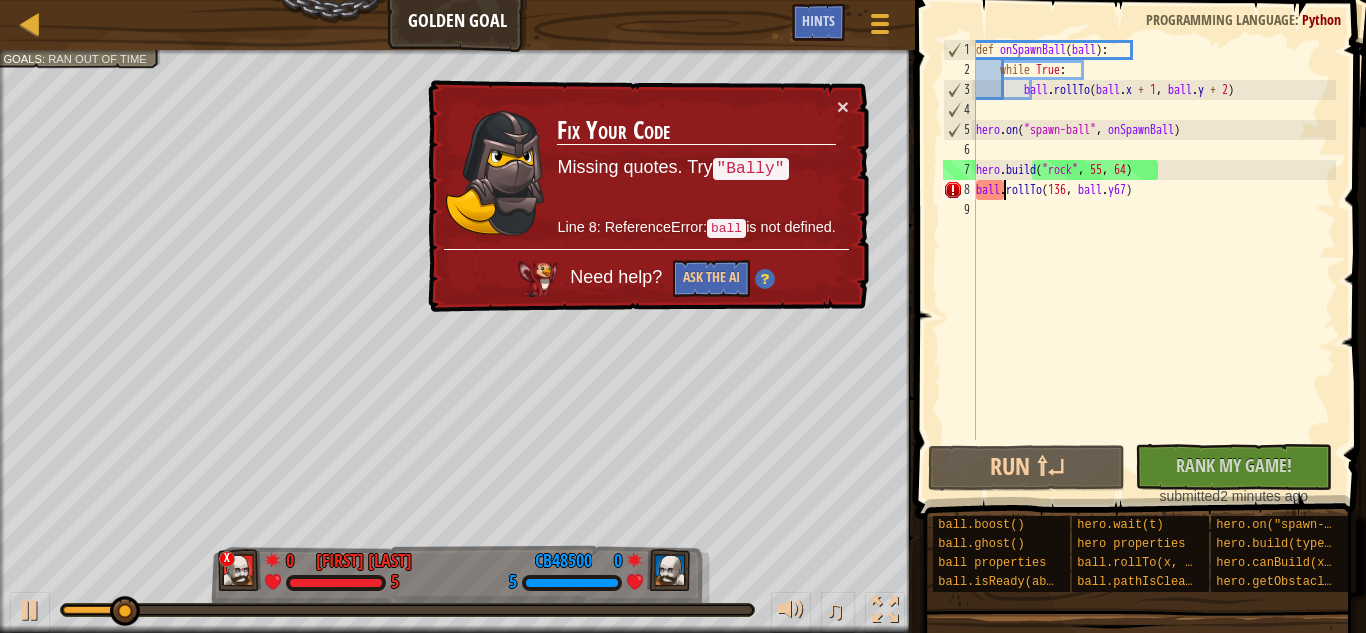 click on "def   onSpawnBall ( ball ) :      while   True :          ball . rollTo ( ball . x   +   1 ,   ball . y   +   2 ) hero . on ( "spawn-ball" ,   onSpawnBall ) hero . build ( "rock" ,   55 ,   64 ) ball . rollTo ( 136 ,   ball . y67 )" at bounding box center [1154, 260] 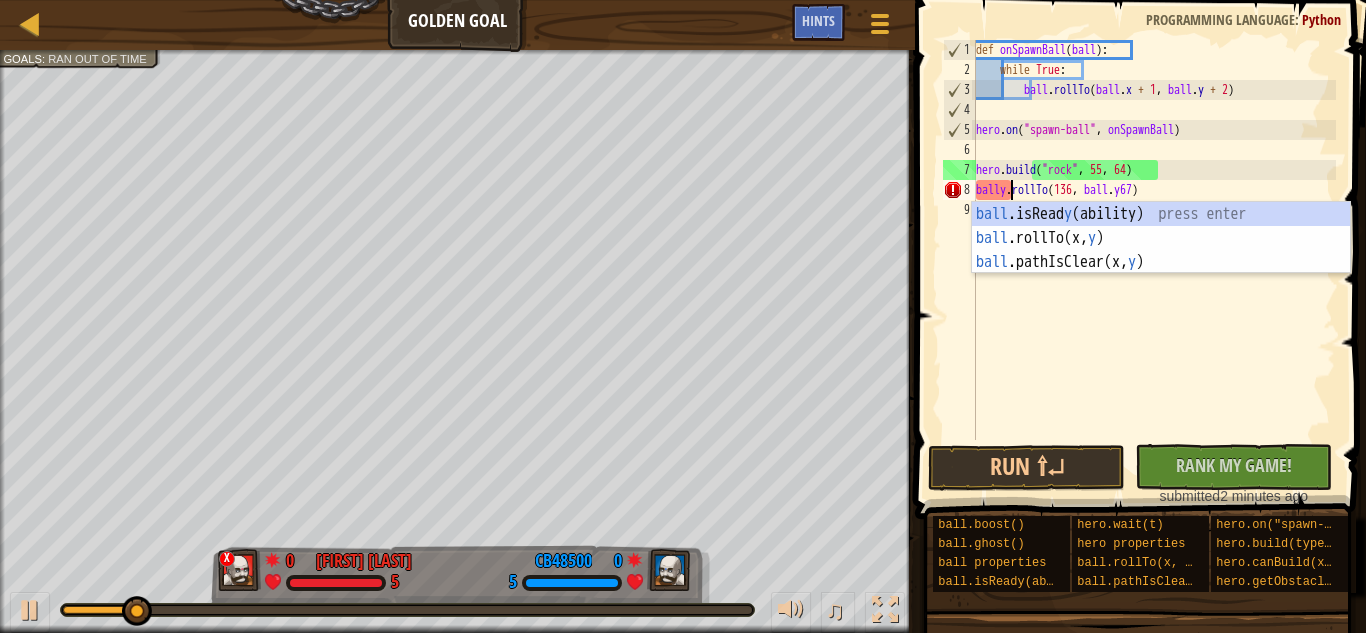 scroll, scrollTop: 9, scrollLeft: 5, axis: both 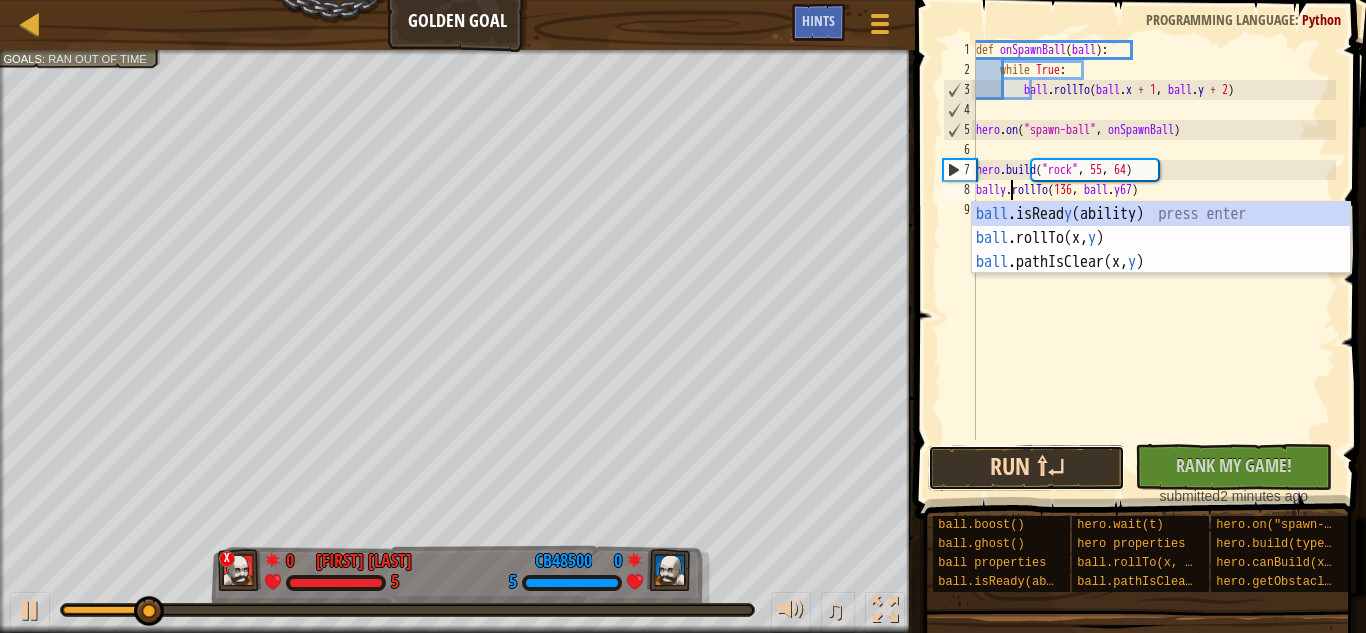 click on "Run ⇧↵" at bounding box center (1026, 468) 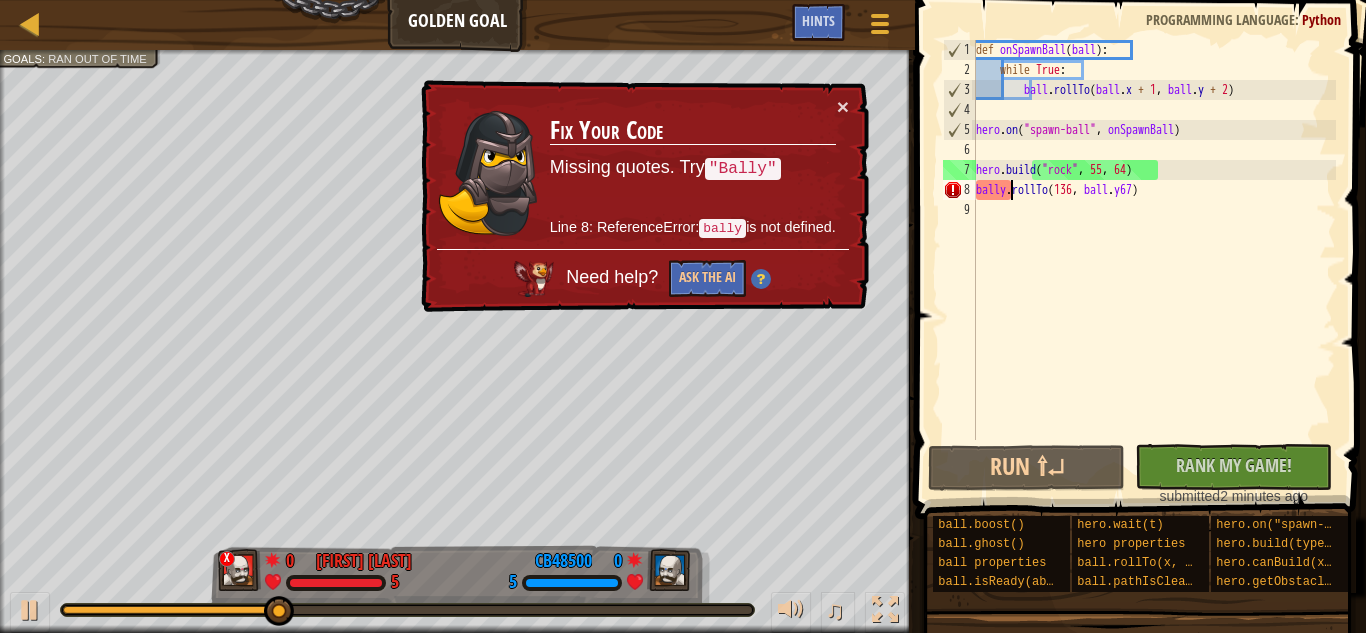 click on "def   onSpawnBall ( ball ) :      while   True :          ball . rollTo ( ball . x   +   1 ,   ball . y   +   2 ) hero . on ( "spawn-ball" ,   onSpawnBall ) hero . build ( "rock" ,   55 ,   64 ) bally . rollTo ( 136 ,   ball . y67 )" at bounding box center [1154, 260] 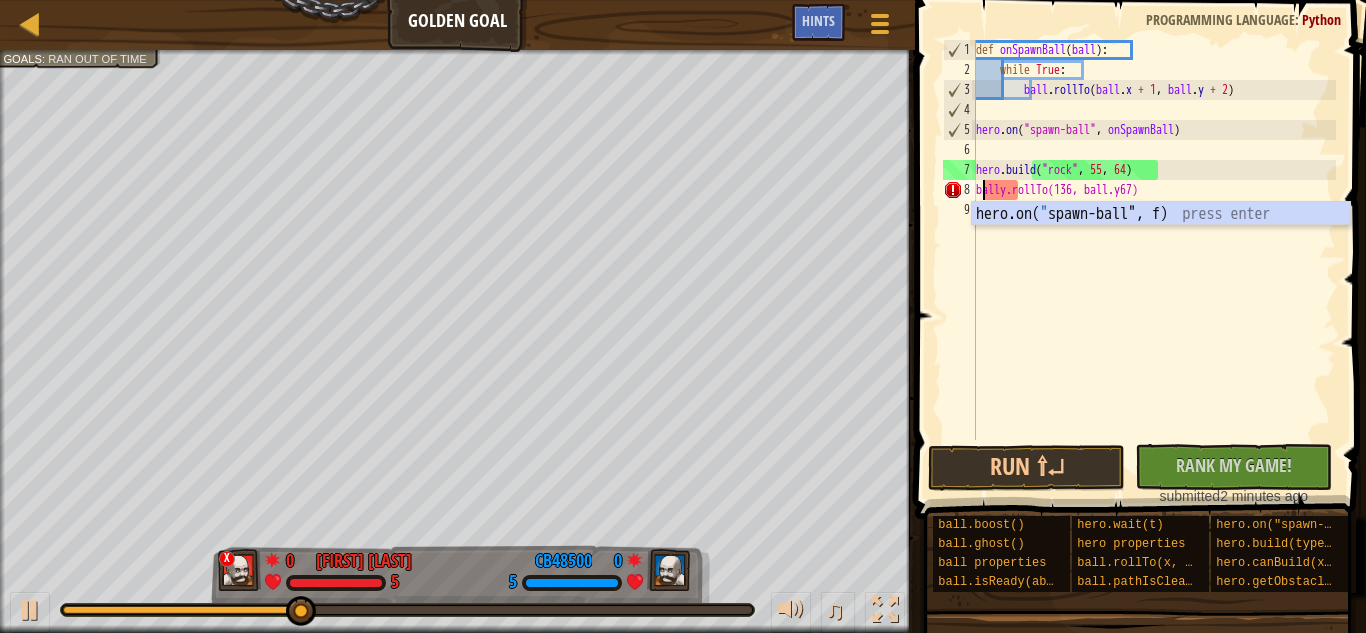 scroll, scrollTop: 9, scrollLeft: 1, axis: both 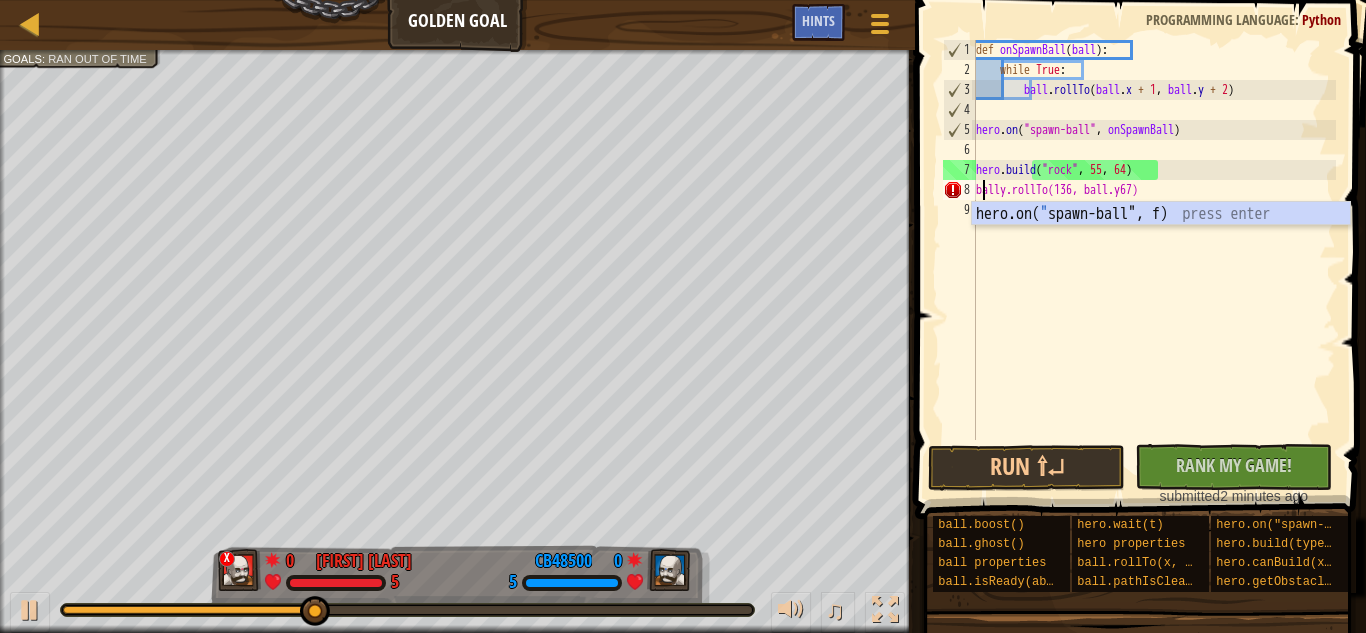 click on "def   onSpawnBall ( ball ) :      while   True :          ball . rollTo ( ball . x   +   1 ,   ball . y   +   2 ) hero . on ( "spawn-ball" ,   onSpawnBall ) hero . build ( "rock" ,   55 ,   64 ) "bally.rollTo(136, ball.y67)" at bounding box center [1154, 260] 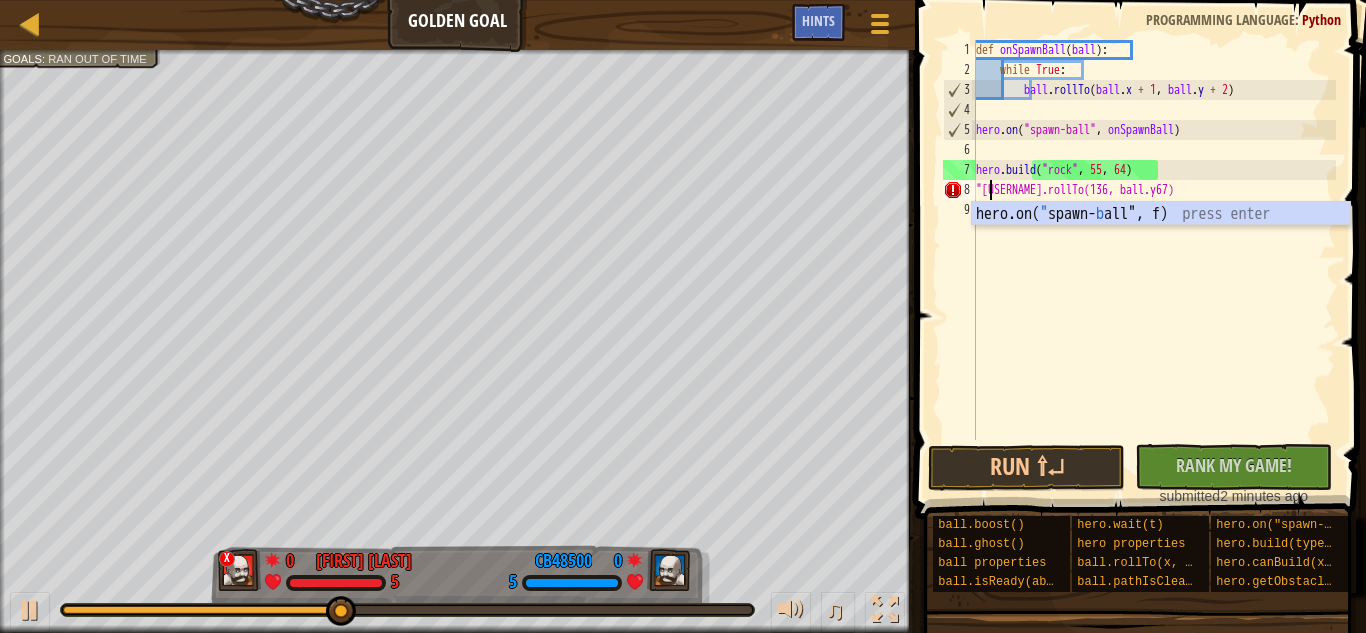 scroll, scrollTop: 9, scrollLeft: 2, axis: both 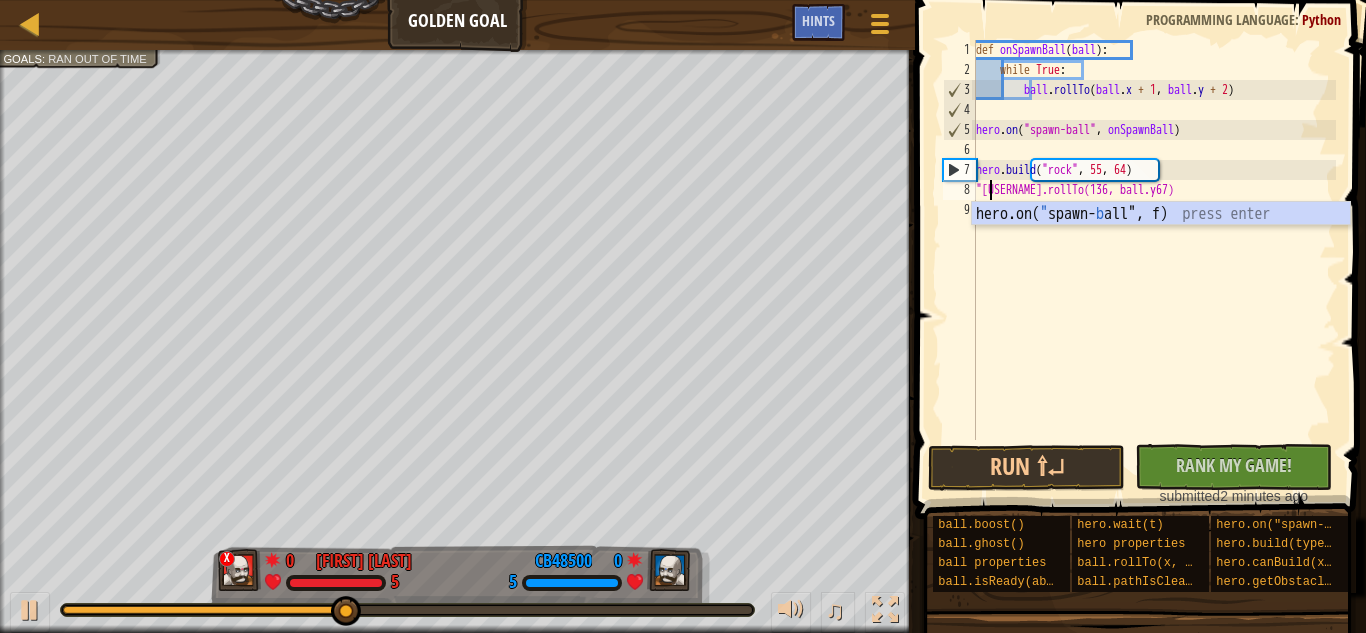 click on "def   onSpawnBall ( ball ) :      while   True :          ball . rollTo ( ball . x   +   1 ,   ball . y   +   2 ) hero . on ( "spawn-ball" ,   onSpawnBall ) hero . build ( "rock" ,   55 ,   64 ) "Bally.rollTo(136, ball.y67)" at bounding box center [1154, 260] 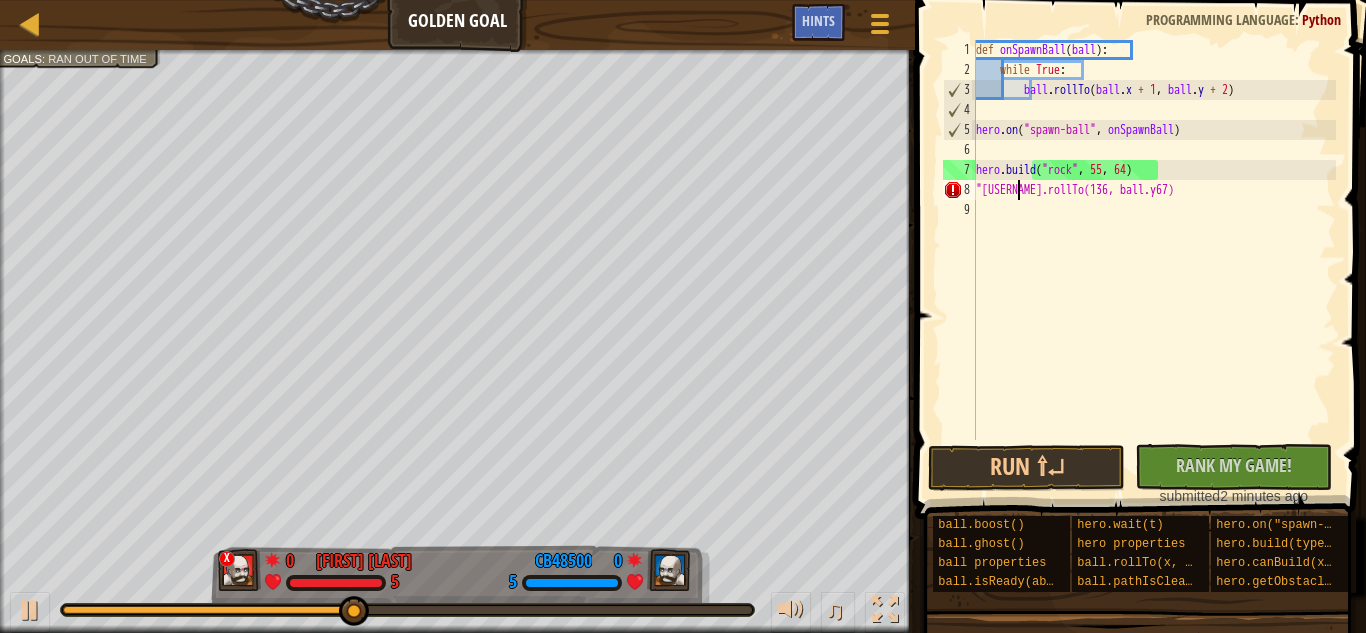 type on ""Bally".rollTo(136, ball.y67)" 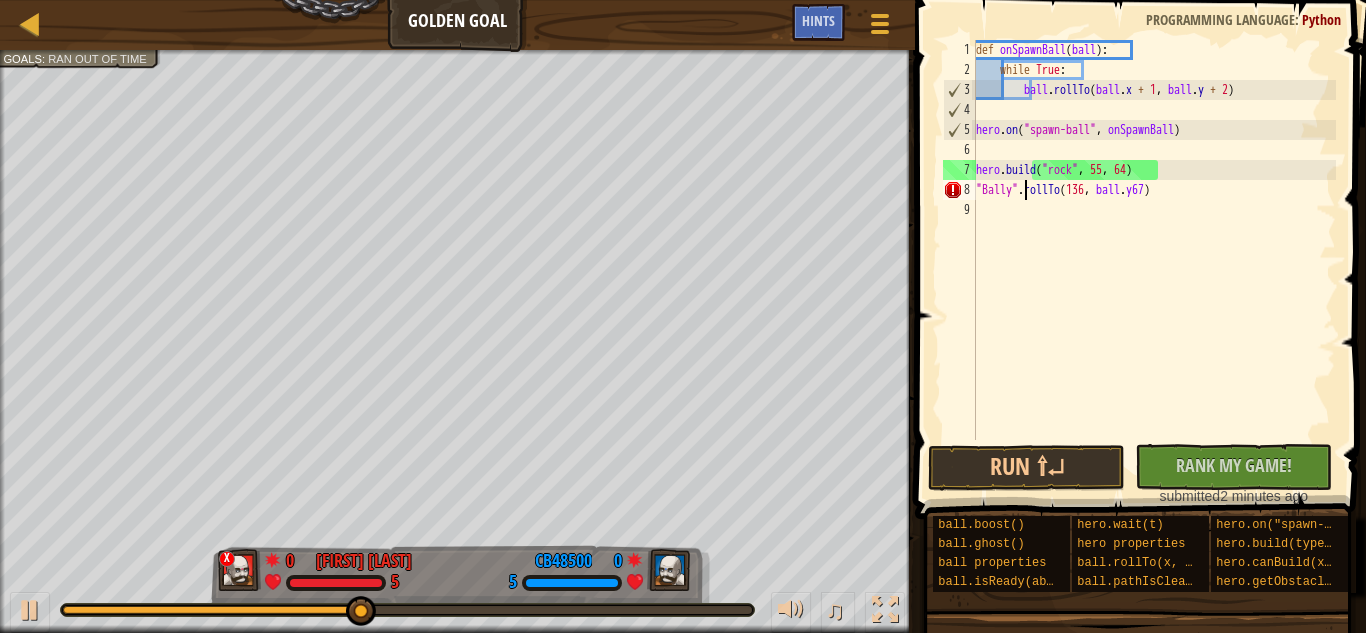 scroll, scrollTop: 9, scrollLeft: 7, axis: both 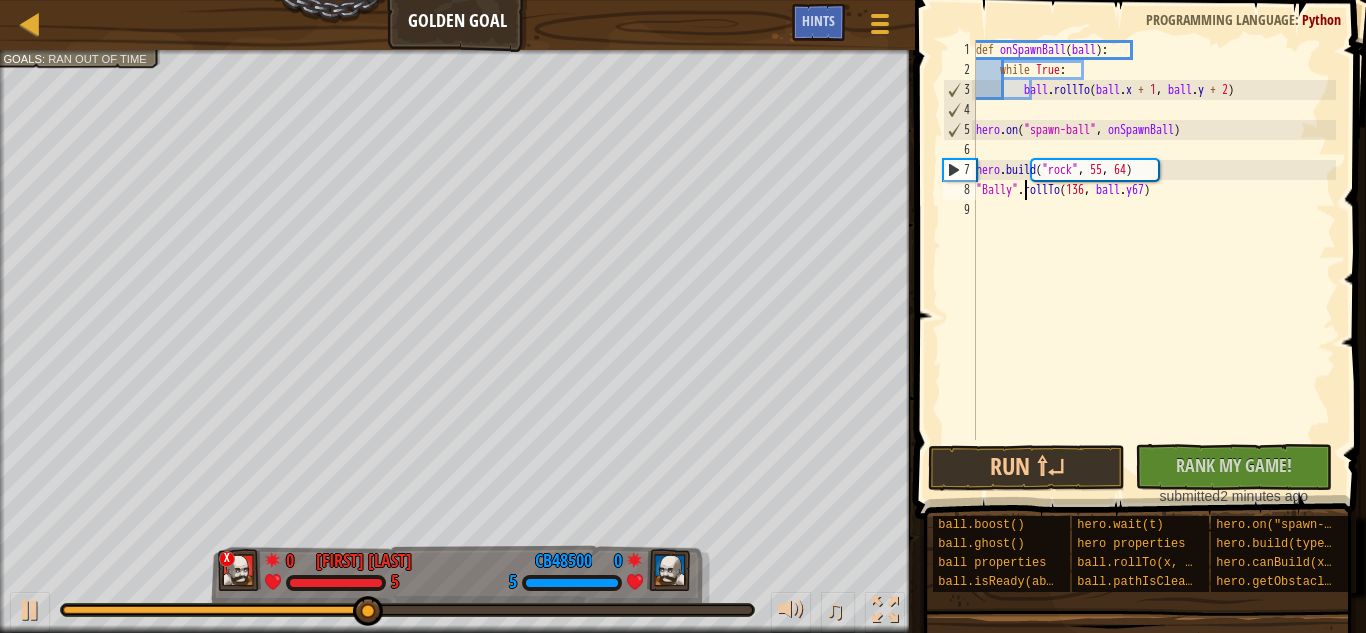 click on "def   onSpawnBall ( ball ) :      while   True :          ball . rollTo ( ball . x   +   1 ,   ball . y   +   2 ) hero . on ( "spawn-ball" ,   onSpawnBall ) hero . build ( "rock" ,   55 ,   64 ) "Bally" . rollTo ( 136 ,   ball . y67 )" at bounding box center [1154, 260] 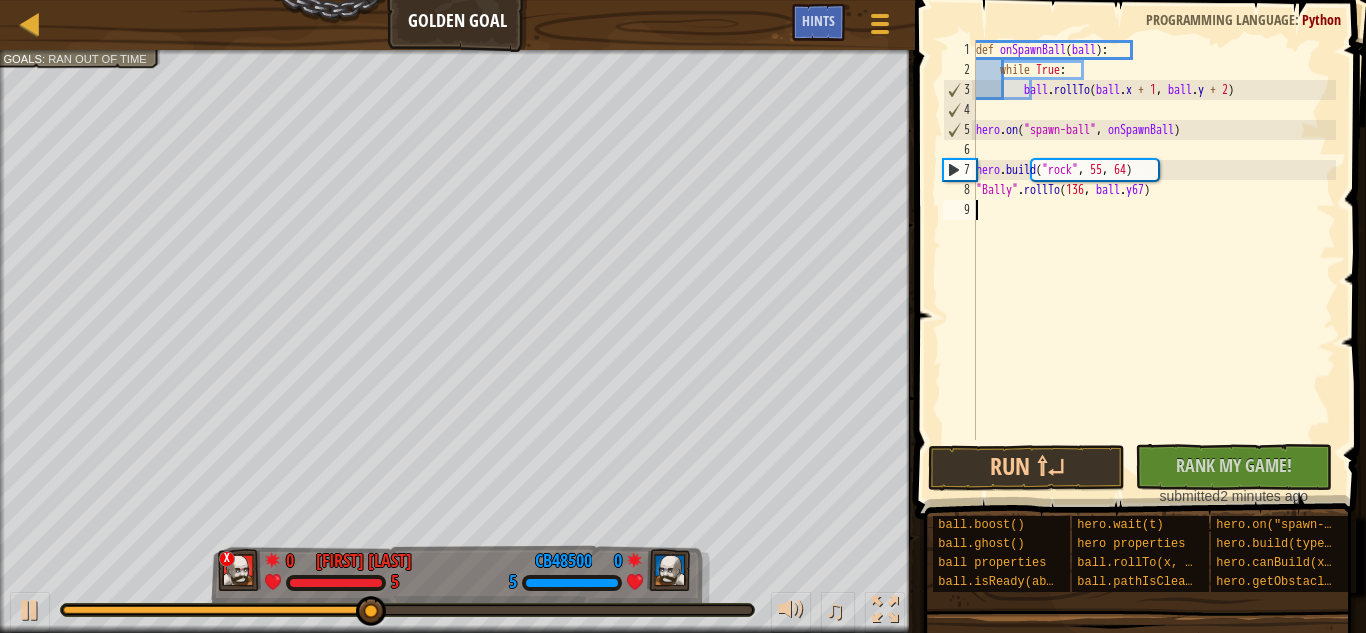 scroll, scrollTop: 9, scrollLeft: 0, axis: vertical 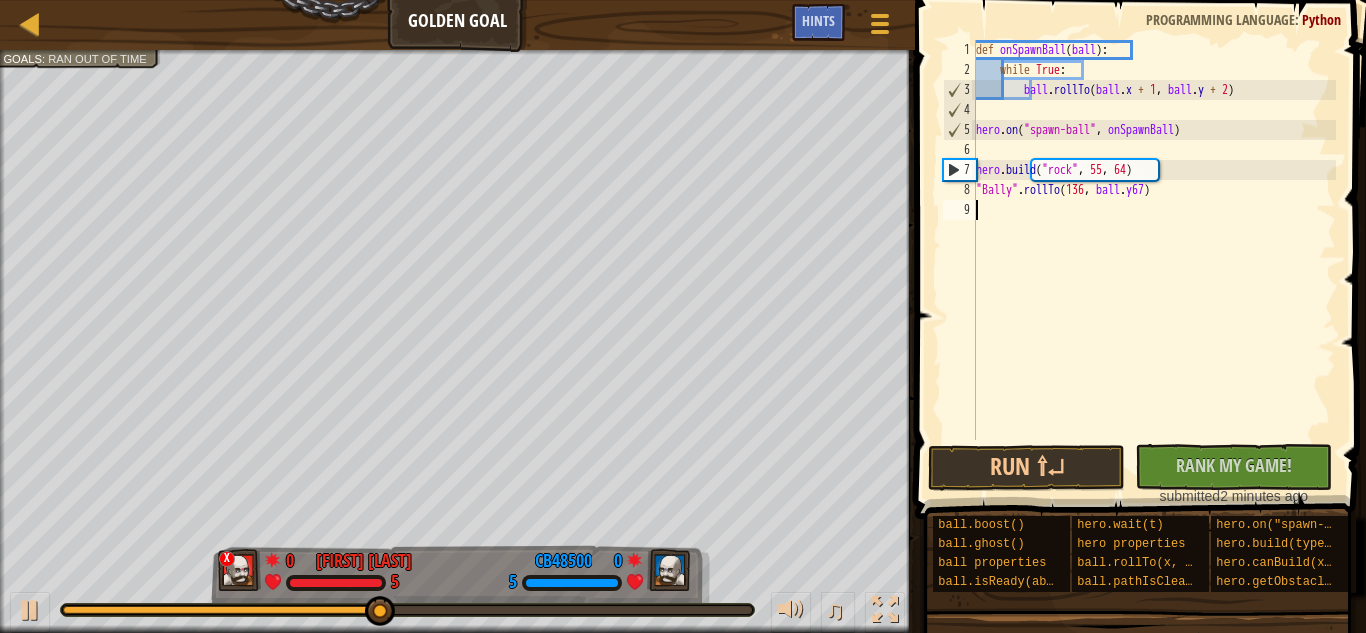 type on "d" 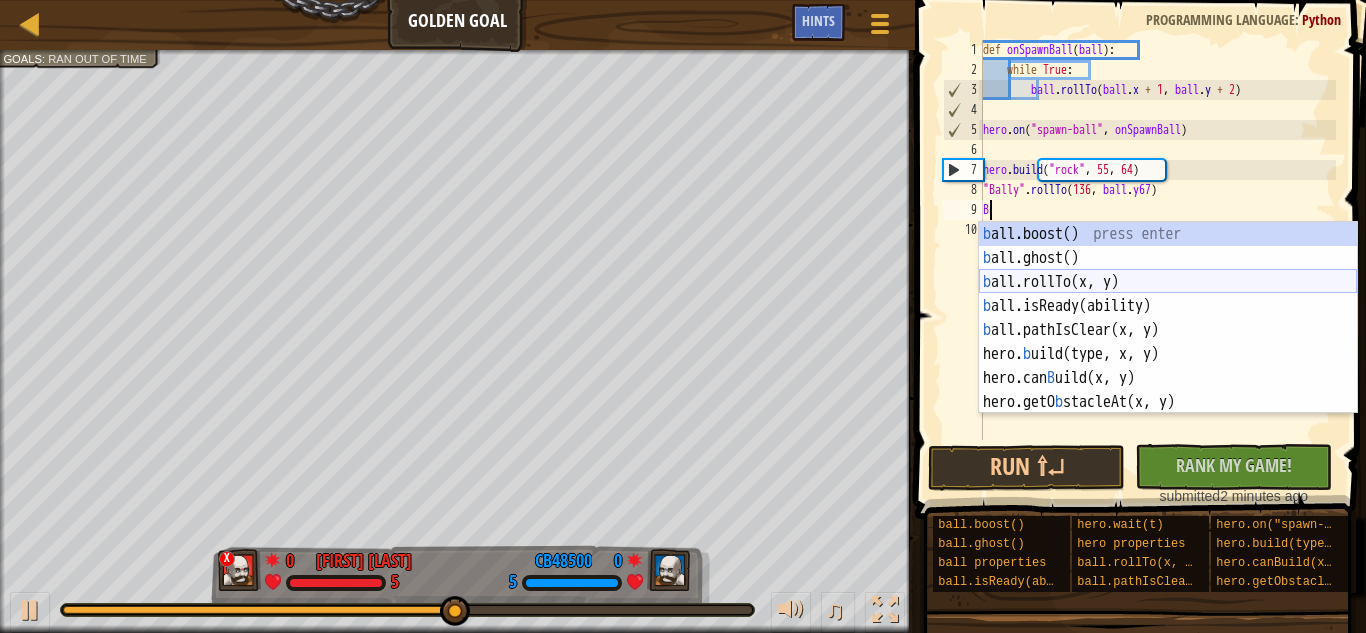 click on "ball.rollTo(x, y) press enter b all.isReady(ability) press enter b all.pathIsClear(x, y) press enter hero. b uild(type, x, y) press enter hero.can B uild(x, y) press enter hero.getO b stacleAt(x, y) press enter hero.on("spawn- b all", f) press enter" at bounding box center [1168, 342] 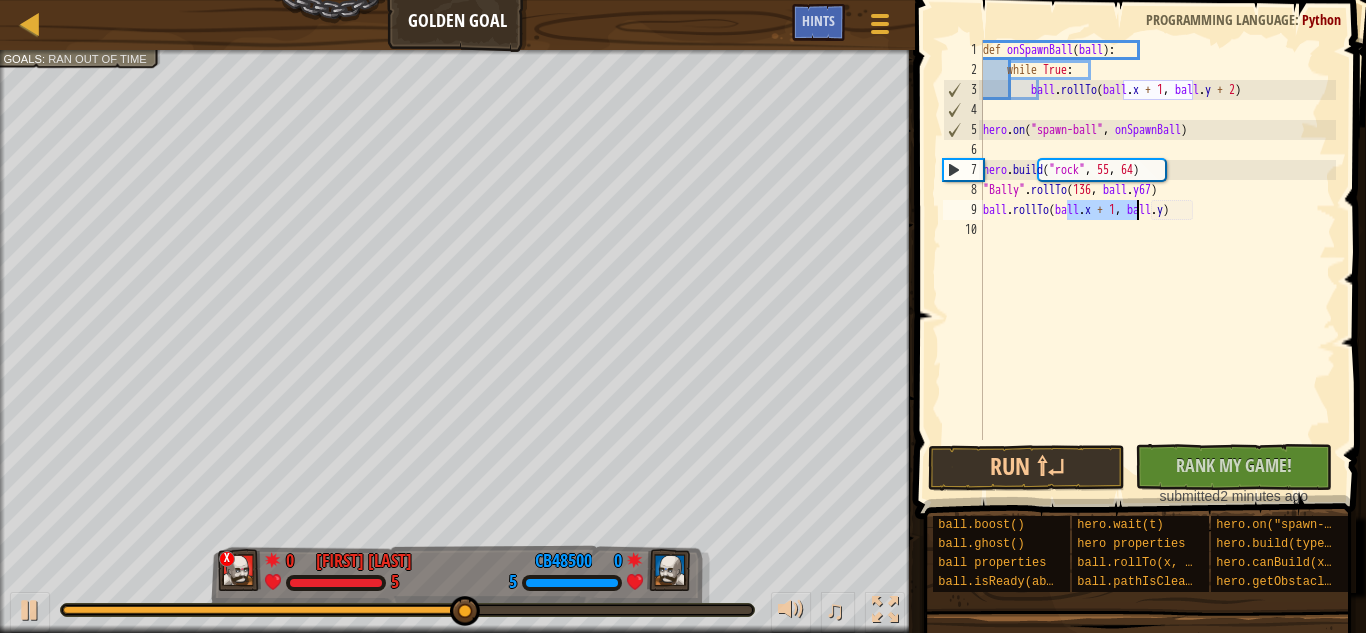 click on "def   onSpawnBall ( ball ) :      while   True :          ball . rollTo ( ball . x   +   1 ,   ball . y   +   2 ) hero . on ( "spawn-ball" ,   onSpawnBall ) hero . build ( "rock" ,   55 ,   64 ) "Bally" . rollTo ( 136 ,   ball . y67 ) ball . rollTo ( ball . x   +   1 ,   ball . y )" at bounding box center (1157, 260) 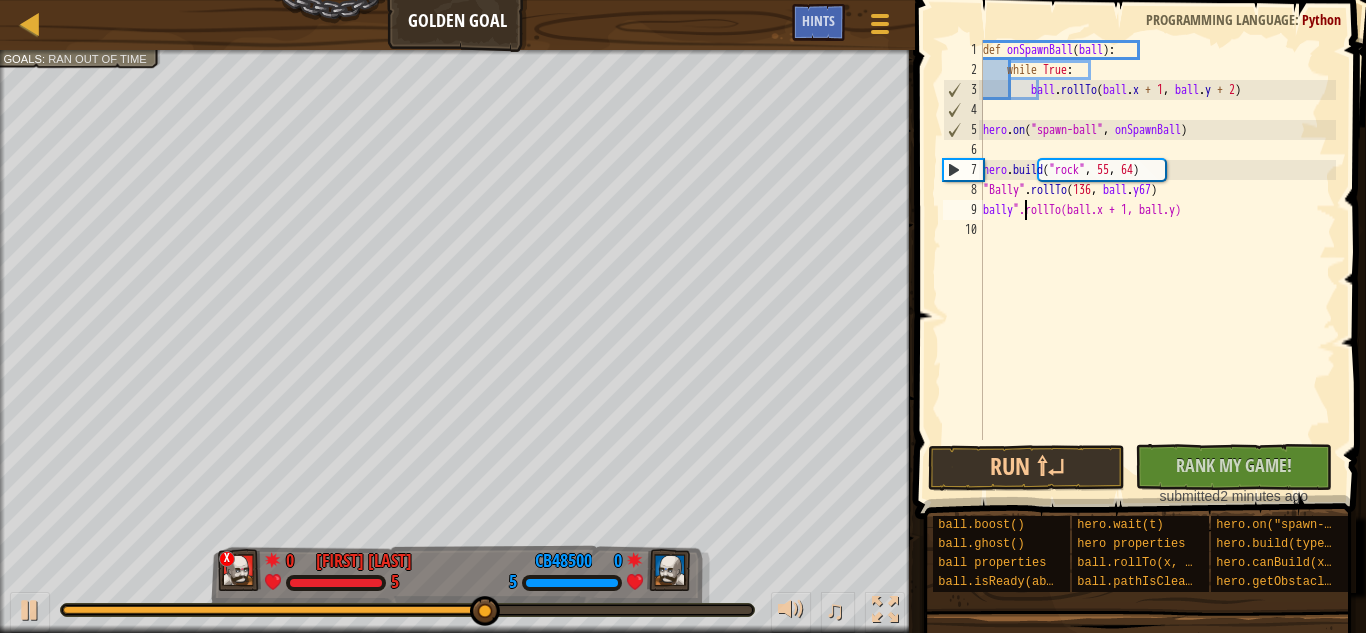 scroll, scrollTop: 9, scrollLeft: 6, axis: both 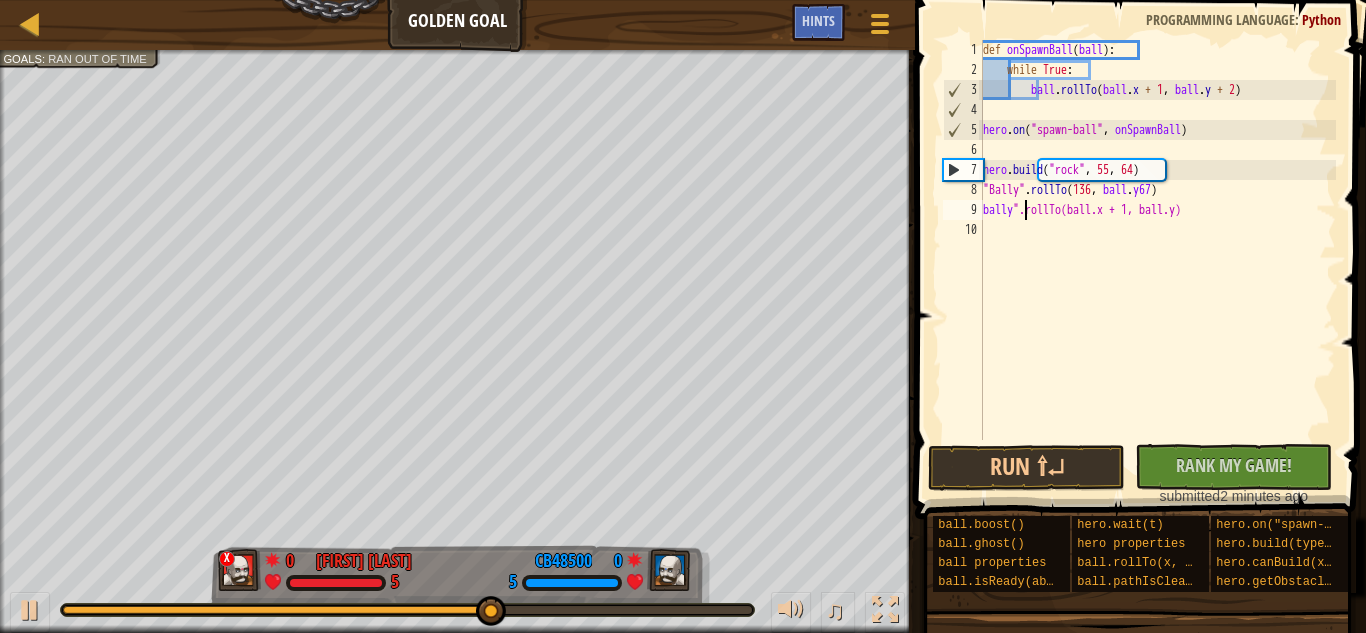 click on "def   onSpawnBall ( ball ) :      while   True :          ball . rollTo ( ball . x   +   1 ,   ball . y   +   2 ) hero . on ( "spawn-ball" ,   onSpawnBall ) hero . build ( "rock" ,   55 ,   64 ) "Bally" . rollTo ( 136 ,   ball . y67 ) bally ".rollTo(ball.x + 1, ball.y)" at bounding box center (1157, 260) 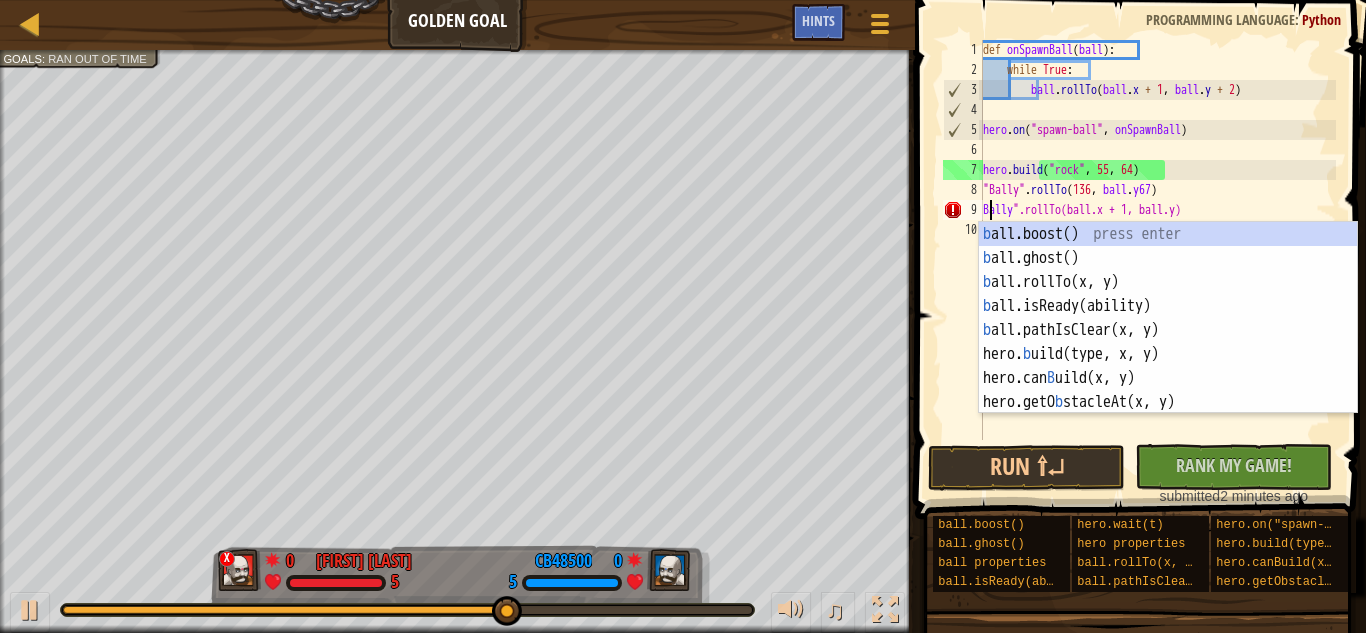 scroll, scrollTop: 9, scrollLeft: 1, axis: both 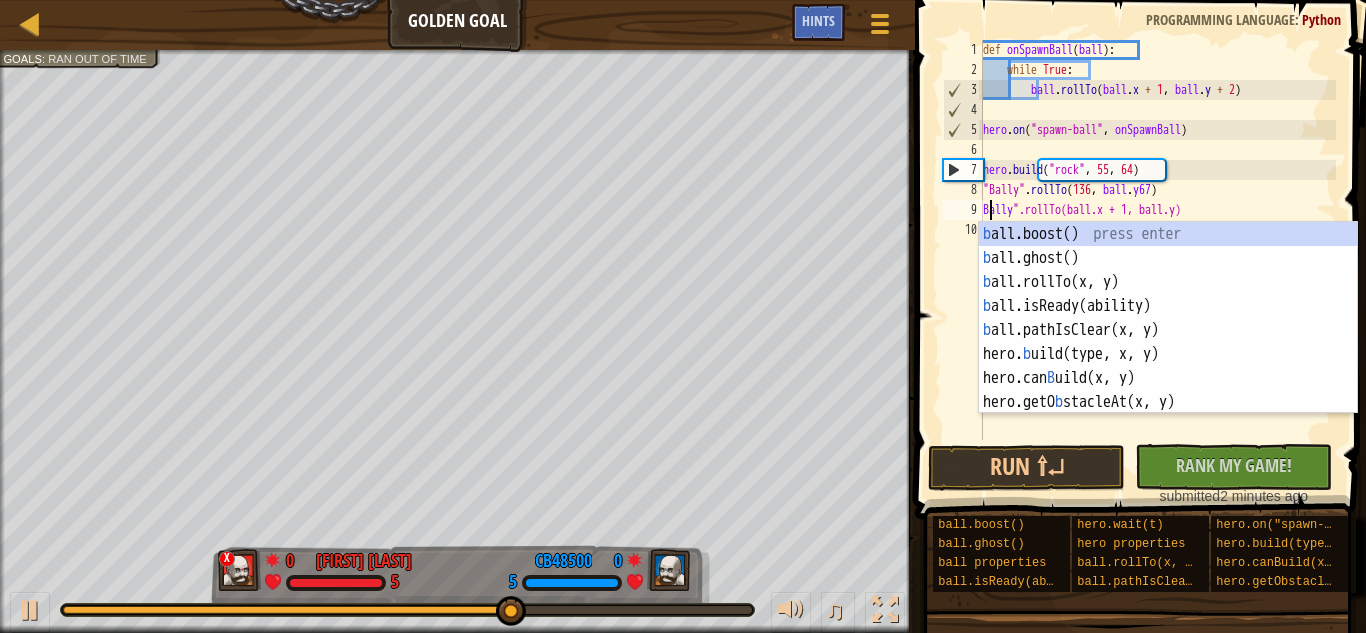 click on "def   onSpawnBall ( ball ) :      while   True :          ball . rollTo ( ball . x   +   1 ,   ball . y   +   2 ) hero . on ( "spawn-ball" ,   onSpawnBall ) hero . build ( "rock" ,   55 ,   64 ) "Bally" . rollTo ( 136 ,   ball . y67 ) Bally ".rollTo(ball.x + 1, ball.y)" at bounding box center (1157, 260) 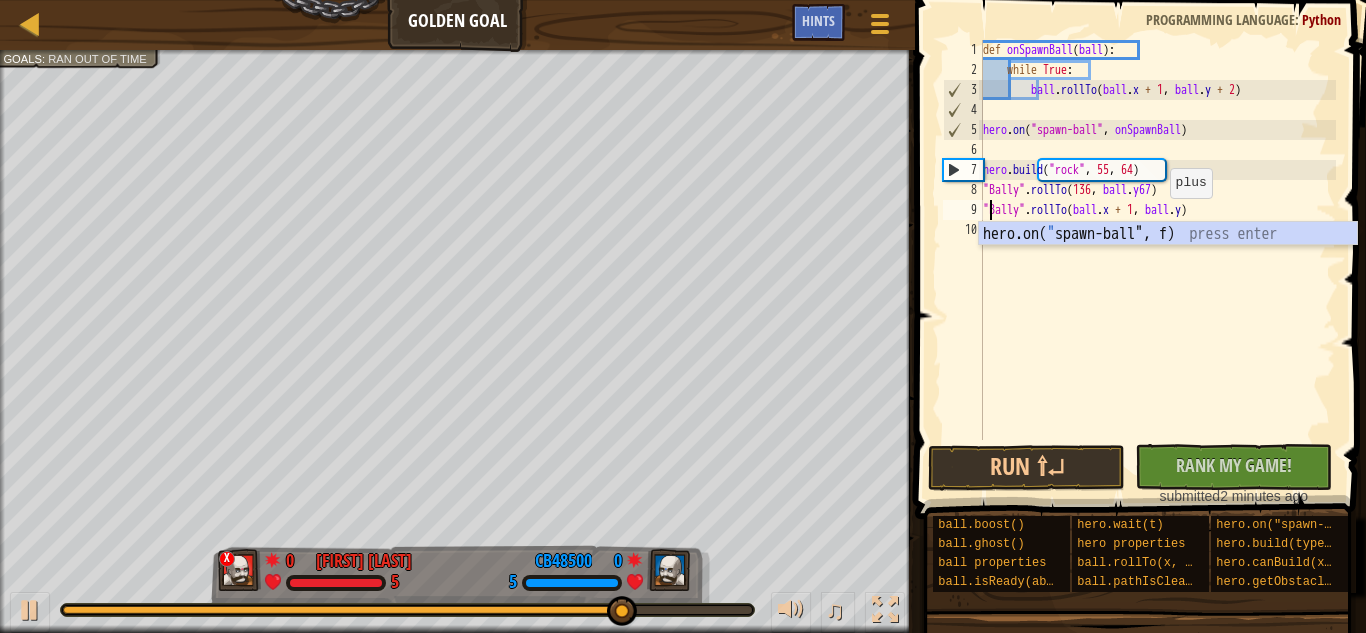 click on "def   onSpawnBall ( ball ) :      while   True :          ball . rollTo ( ball . x   +   1 ,   ball . y   +   2 ) hero . on ( "spawn-ball" ,   onSpawnBall ) hero . build ( "rock" ,   55 ,   64 ) "Bally" . rollTo ( 136 ,   ball . y67 ) "Bally" . rollTo ( ball . x   +   1 ,   ball . y )" at bounding box center [1157, 260] 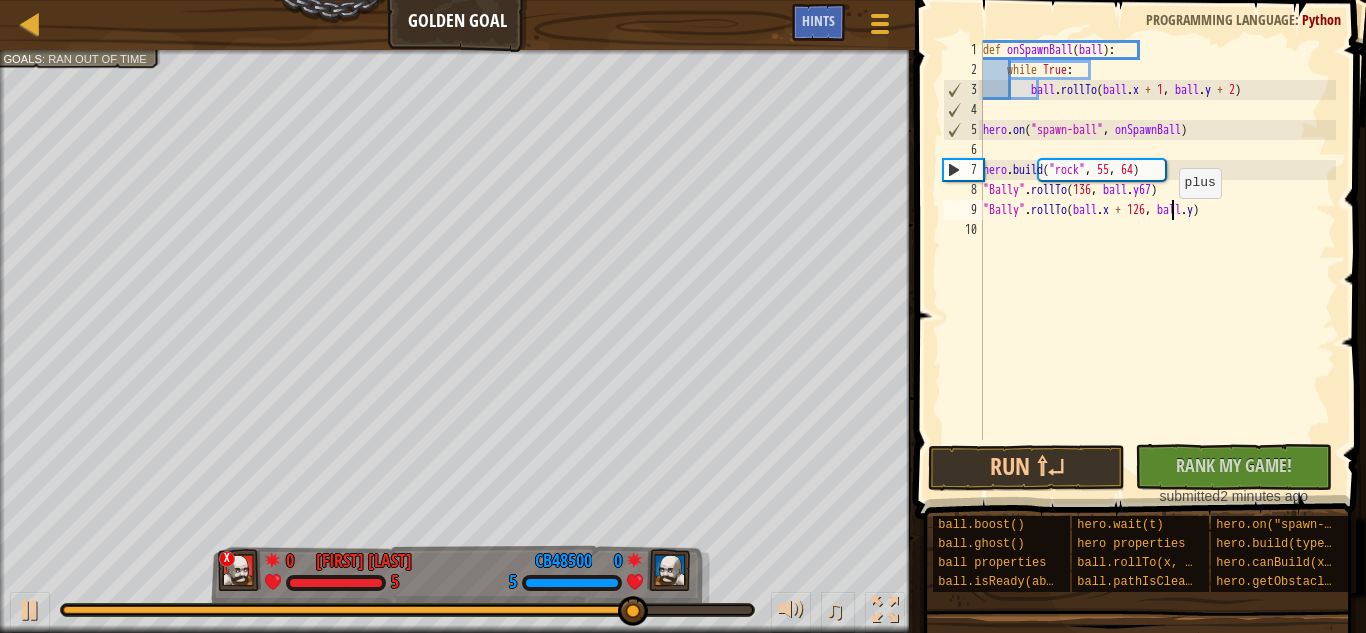 scroll, scrollTop: 9, scrollLeft: 27, axis: both 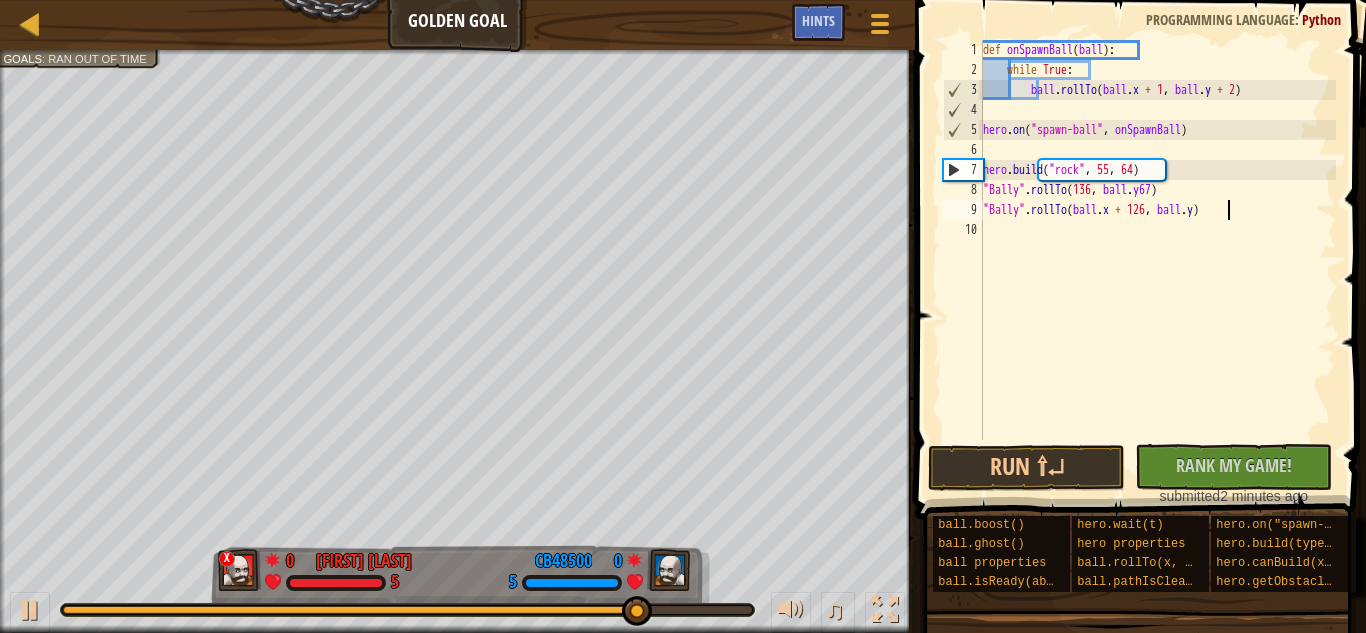 click on "def   onSpawnBall ( ball ) :      while   True :          ball . rollTo ( ball . x   +   1 ,   ball . y   +   2 ) hero . on ( "spawn-ball" ,   onSpawnBall ) hero . build ( "rock" ,   55 ,   64 ) "Bally" . rollTo ( 136 ,   ball . y67 ) "Bally" . rollTo ( ball . x   +   126 ,   ball . y )" at bounding box center (1157, 260) 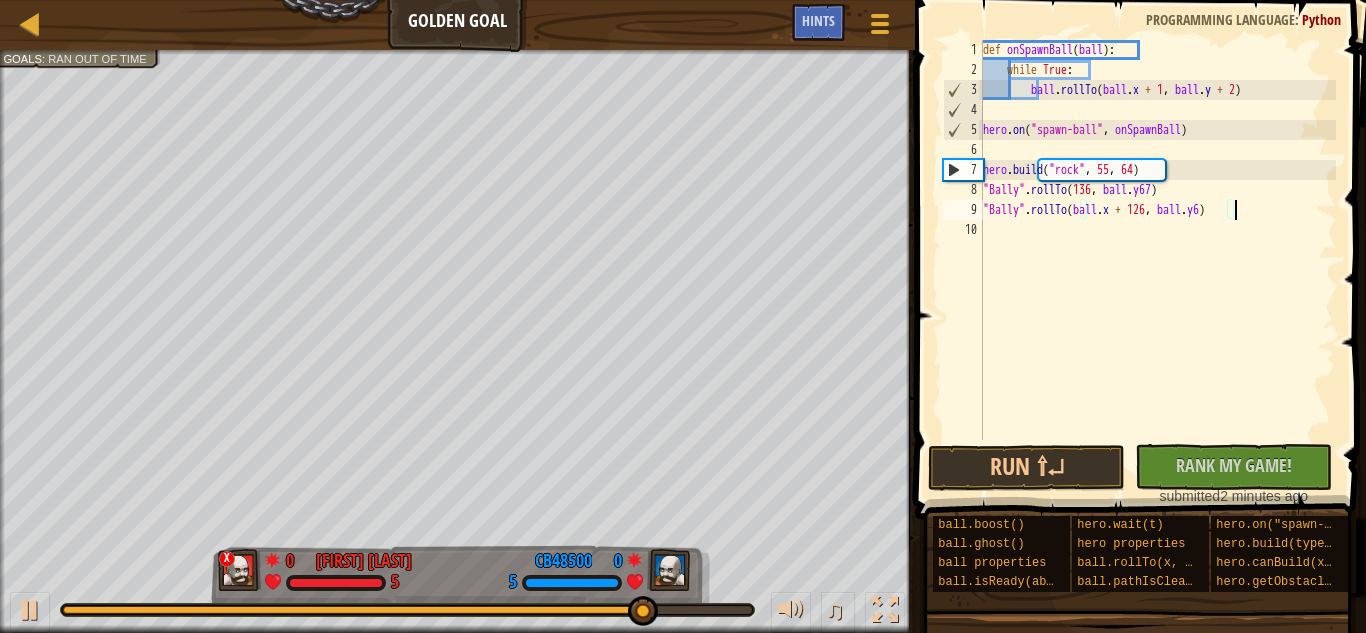 type on ""Bally".rollTo(ball.x + 126, ball.y65)" 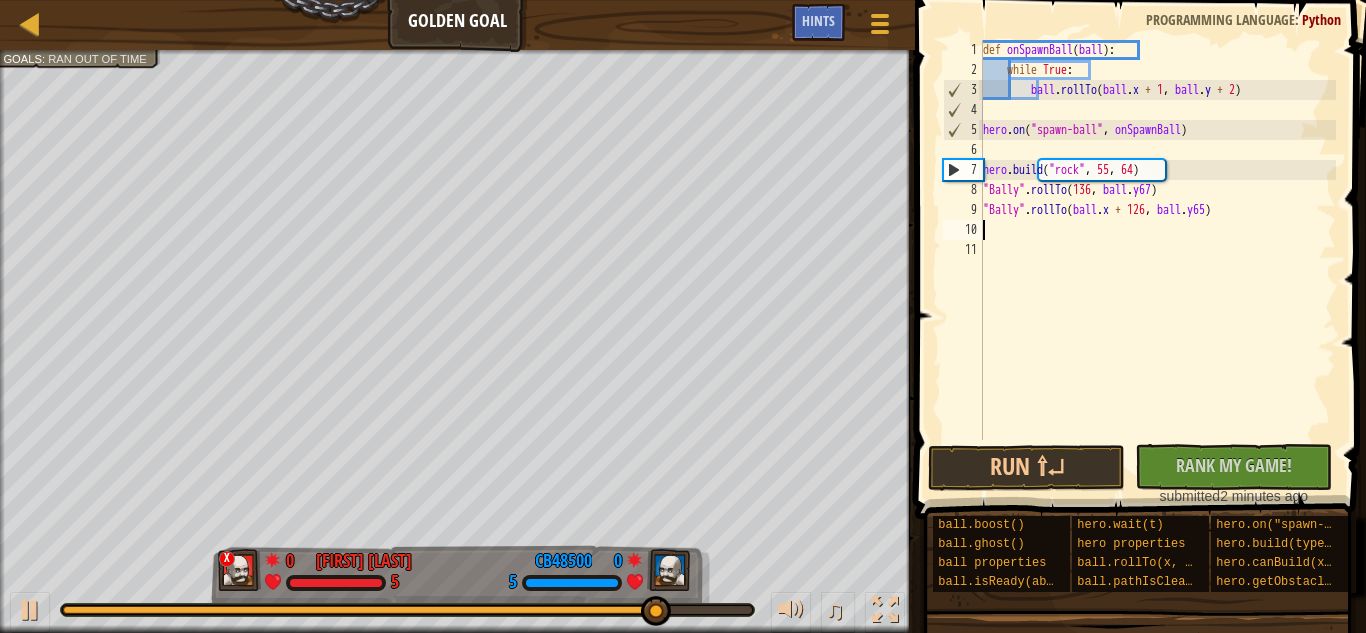 scroll, scrollTop: 9, scrollLeft: 0, axis: vertical 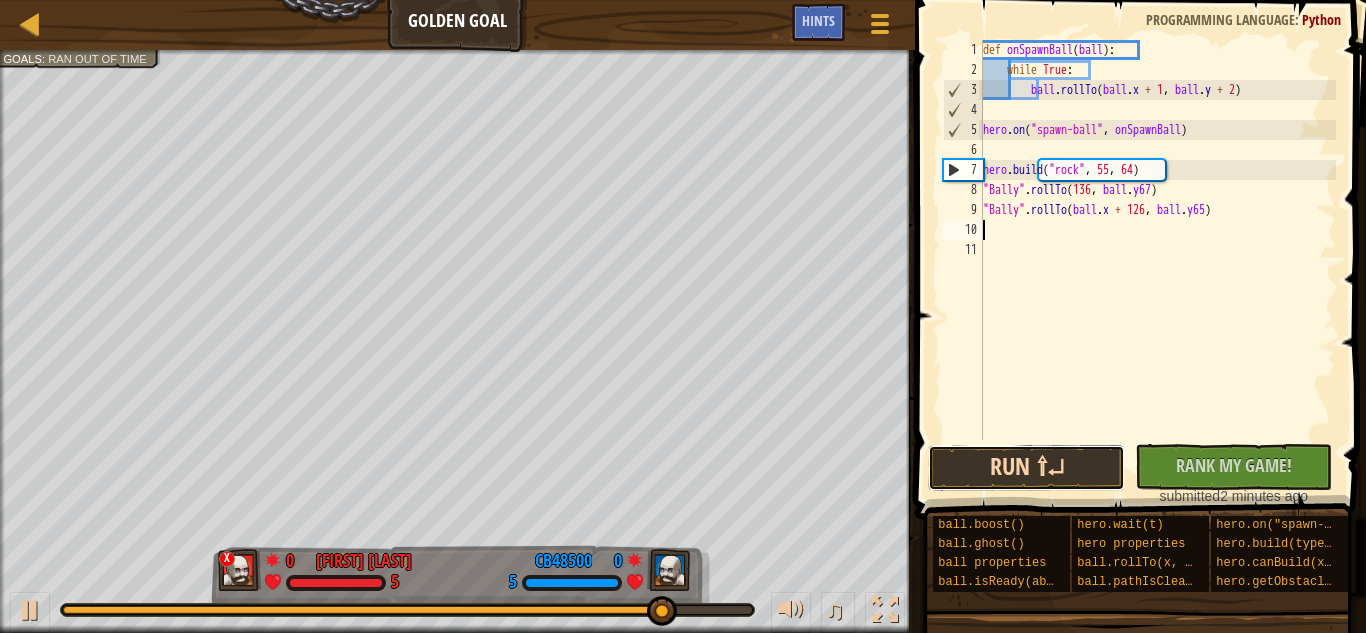 click on "Run ⇧↵" at bounding box center (1026, 468) 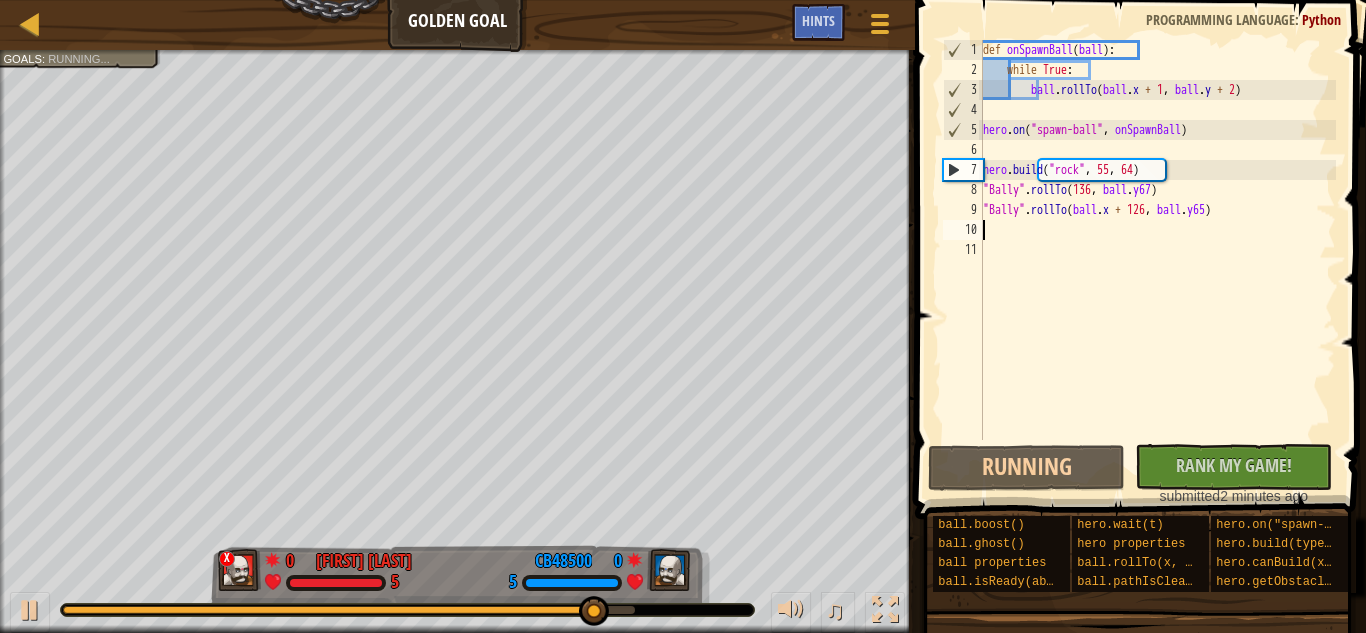 click on "def   onSpawnBall ( ball ) :      while   True :          ball . rollTo ( ball . x   +   1 ,   ball . y   +   2 ) hero . on ( "spawn-ball" ,   onSpawnBall ) hero . build ( "rock" ,   55 ,   64 ) "Bally" . rollTo ( 136 ,   ball . y67 ) "Bally" . rollTo ( ball . x   +   126 ,   ball . y65 )" at bounding box center [1157, 260] 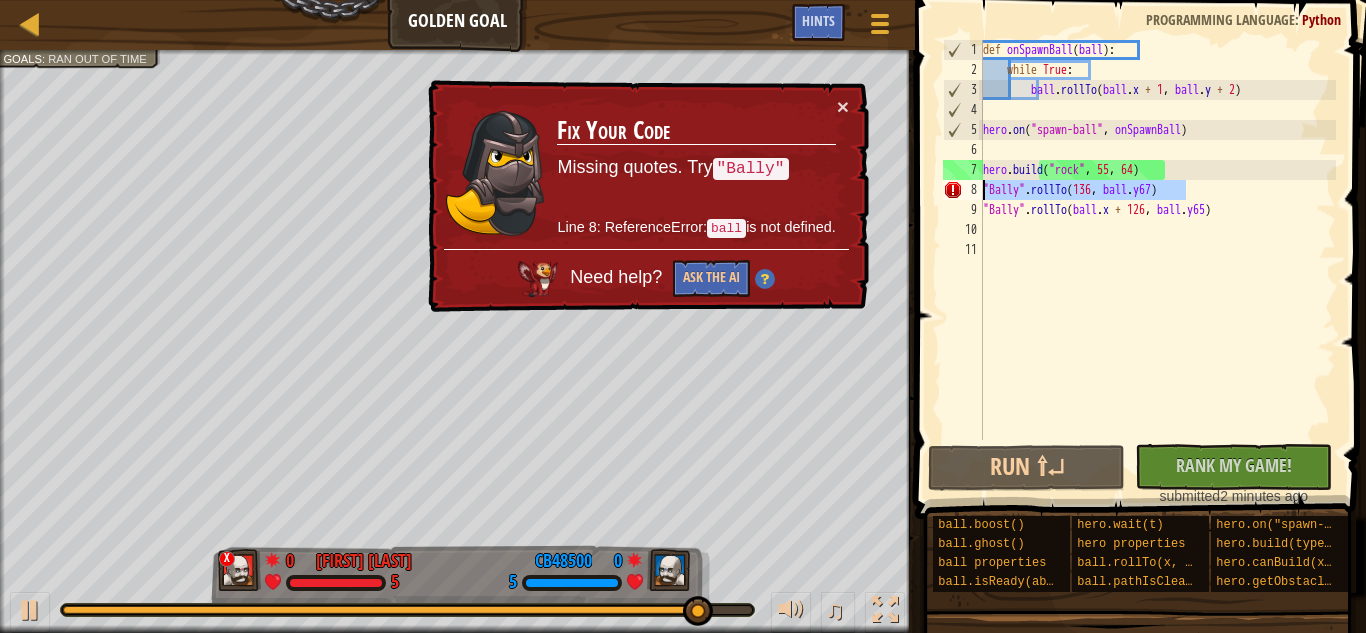drag, startPoint x: 1231, startPoint y: 189, endPoint x: 930, endPoint y: 182, distance: 301.0814 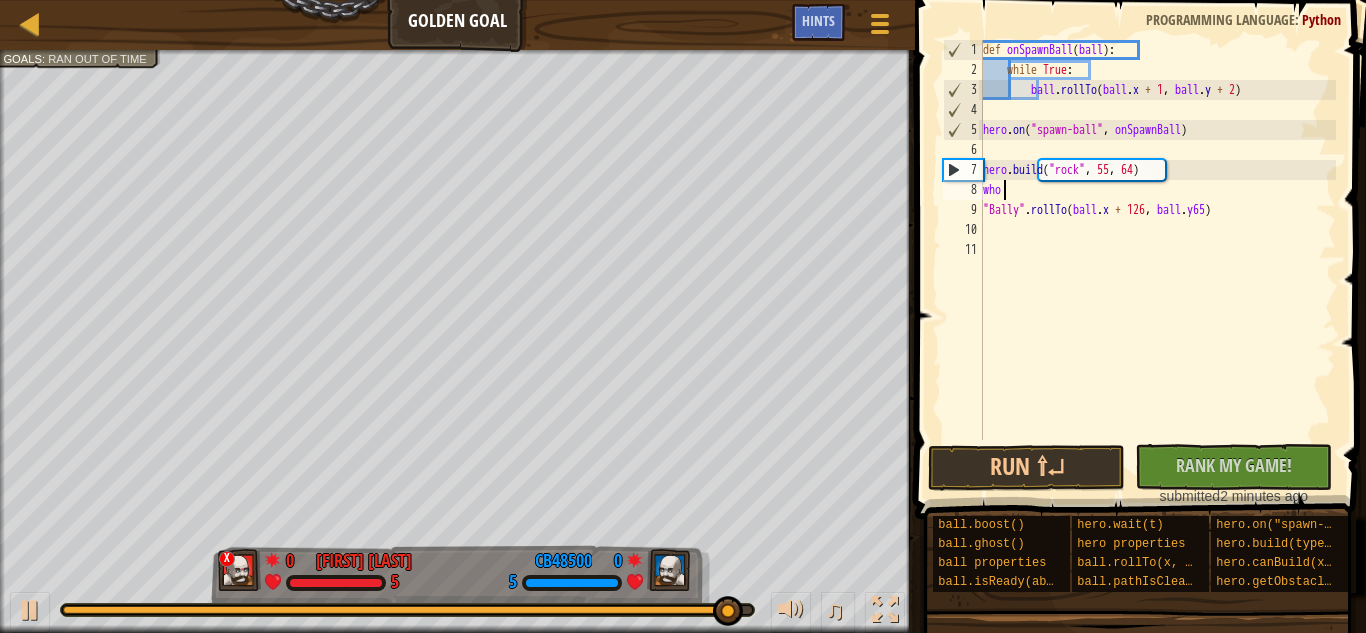 scroll, scrollTop: 9, scrollLeft: 1, axis: both 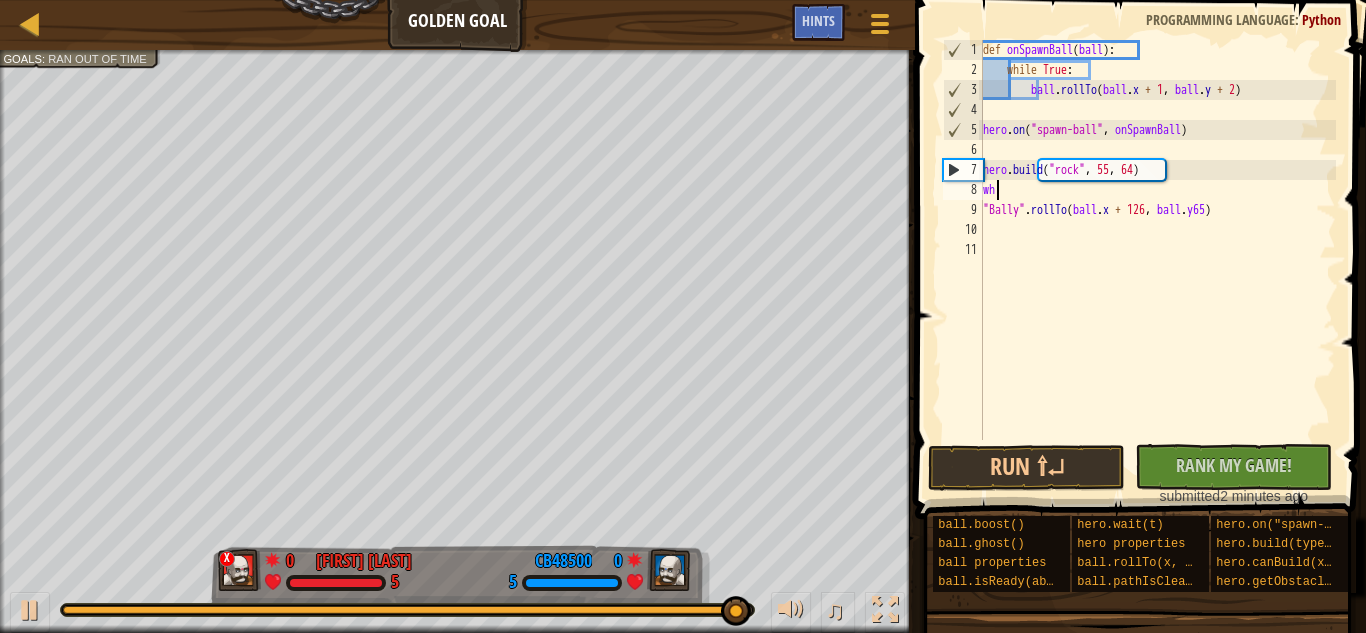 type on "w" 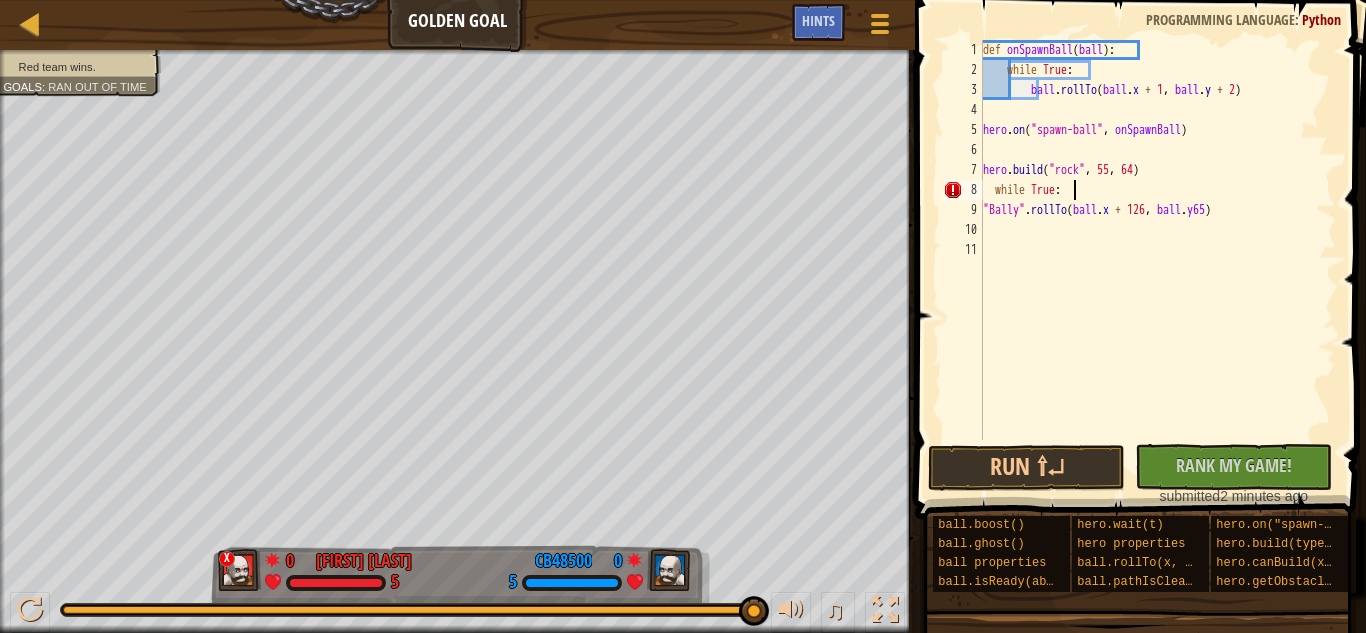 scroll, scrollTop: 9, scrollLeft: 12, axis: both 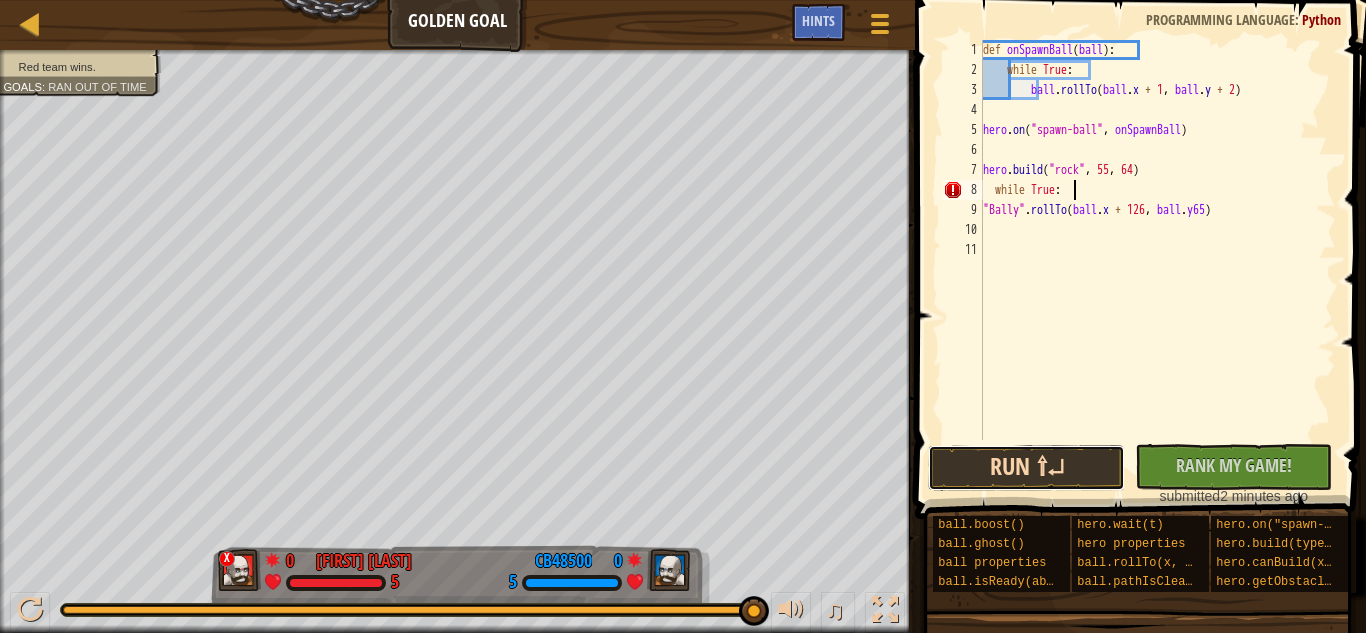 click on "Run ⇧↵" at bounding box center [1026, 468] 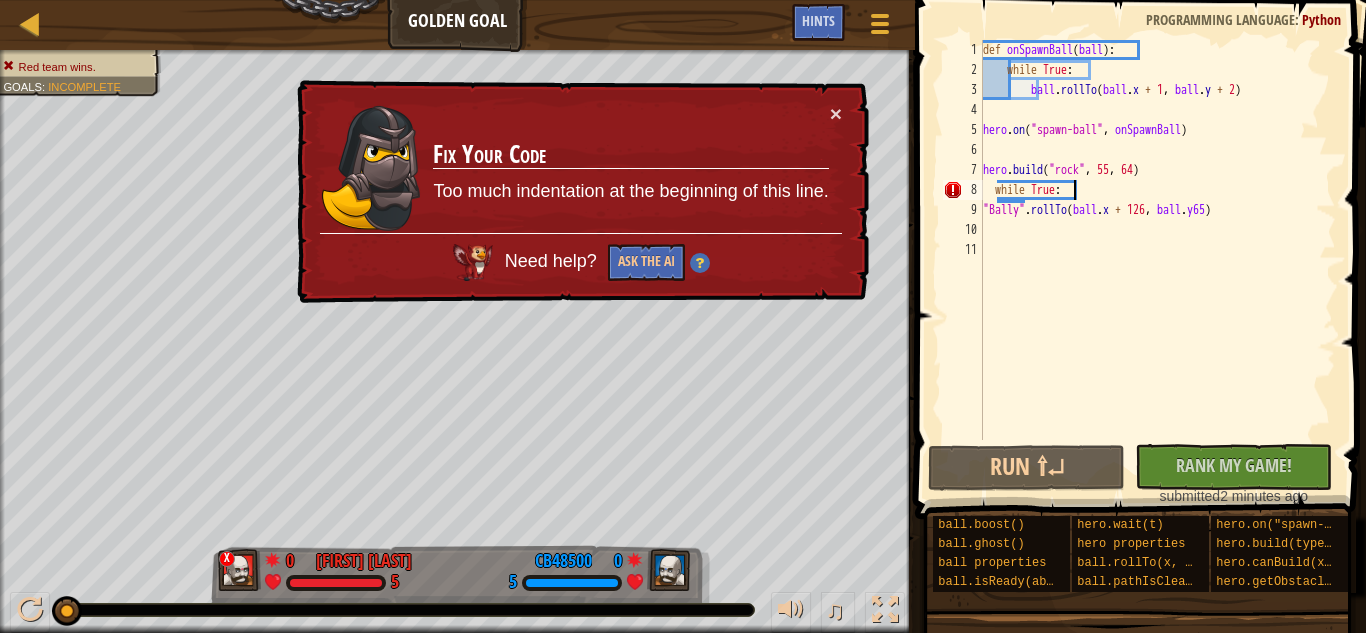 click on "def   onSpawnBall ( ball ) :      while   True :          ball . rollTo ( ball . x   +   1 ,   ball . y   +   2 ) hero . on ( "spawn-ball" ,   onSpawnBall ) hero . build ( "rock" ,   55 ,   64 )    while   True : "Bally" . rollTo ( ball . x   +   126 ,   ball . y65 )" at bounding box center [1157, 260] 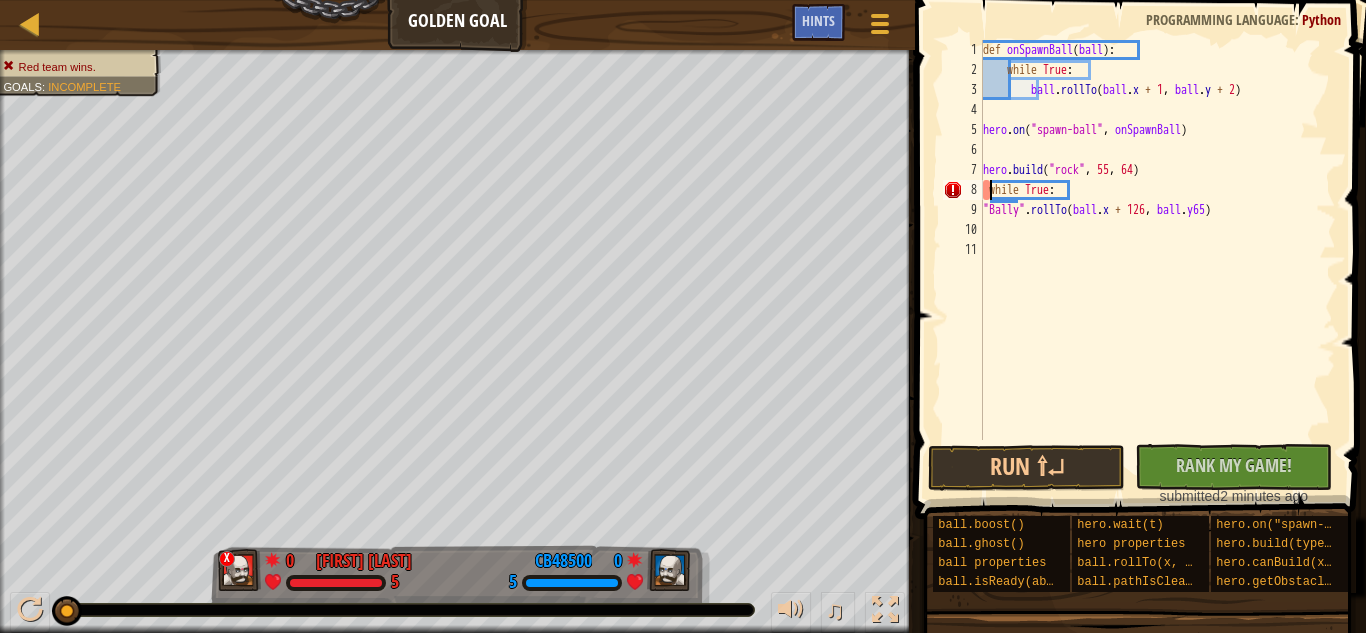 scroll, scrollTop: 9, scrollLeft: 11, axis: both 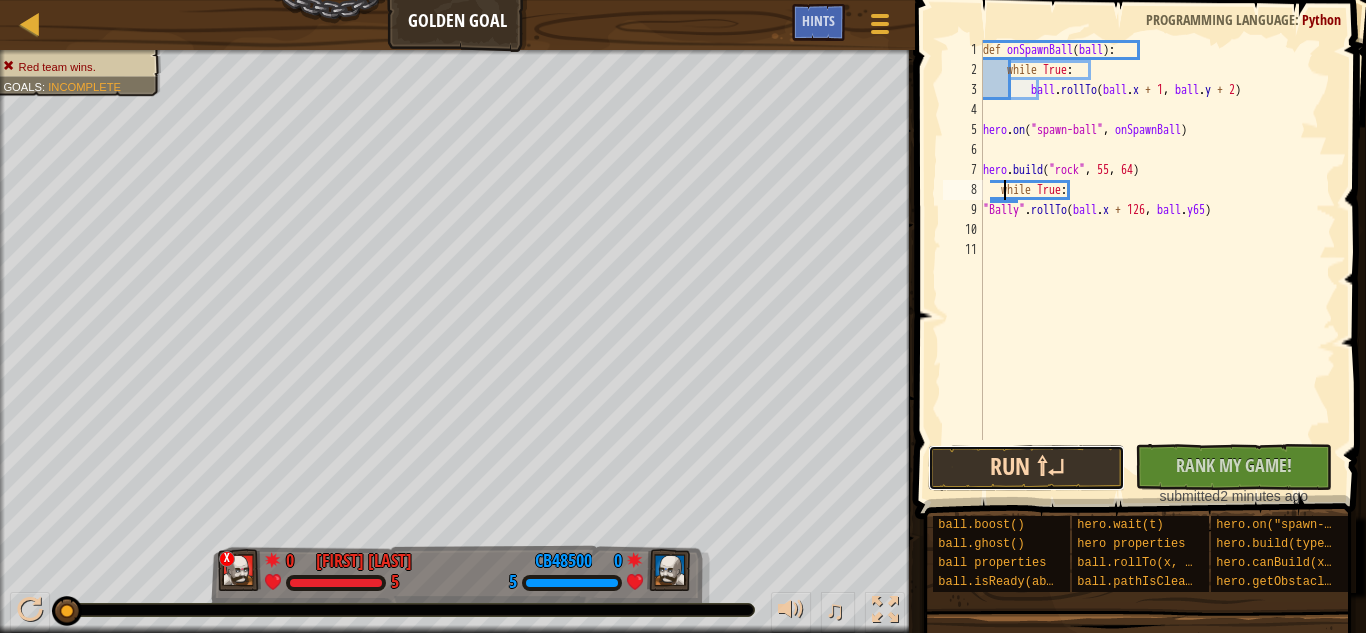 click on "Run ⇧↵" at bounding box center (1026, 468) 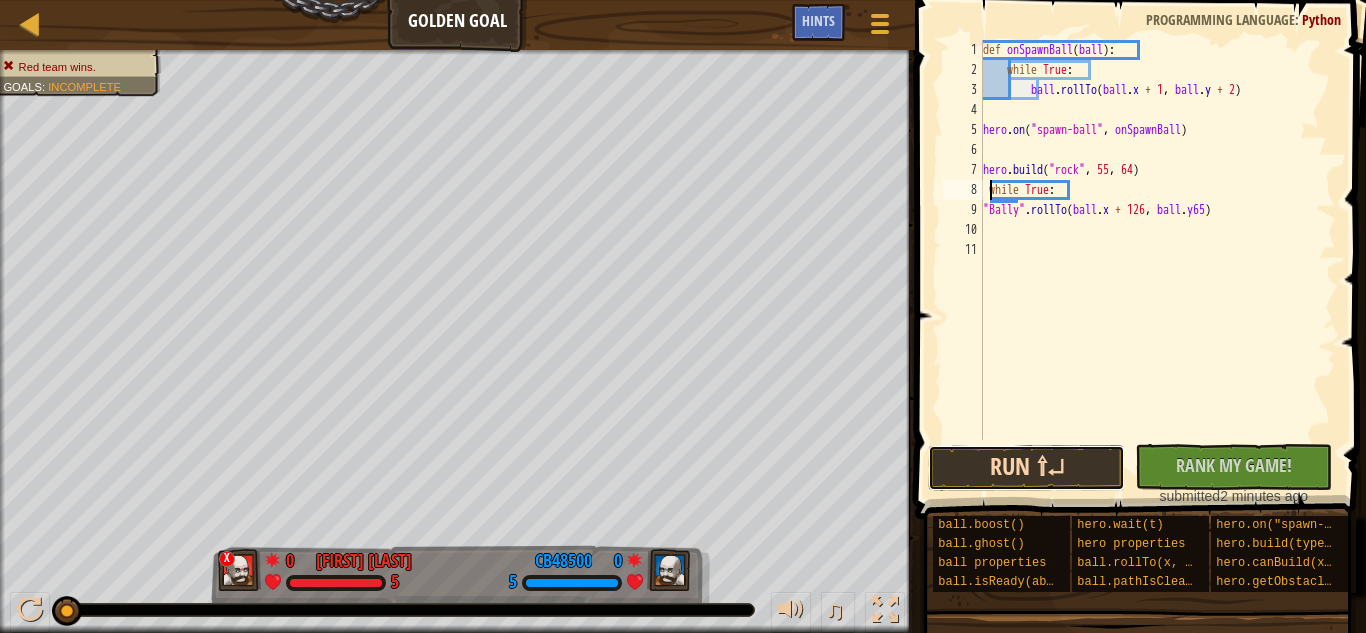 click on "Run ⇧↵" at bounding box center (1026, 468) 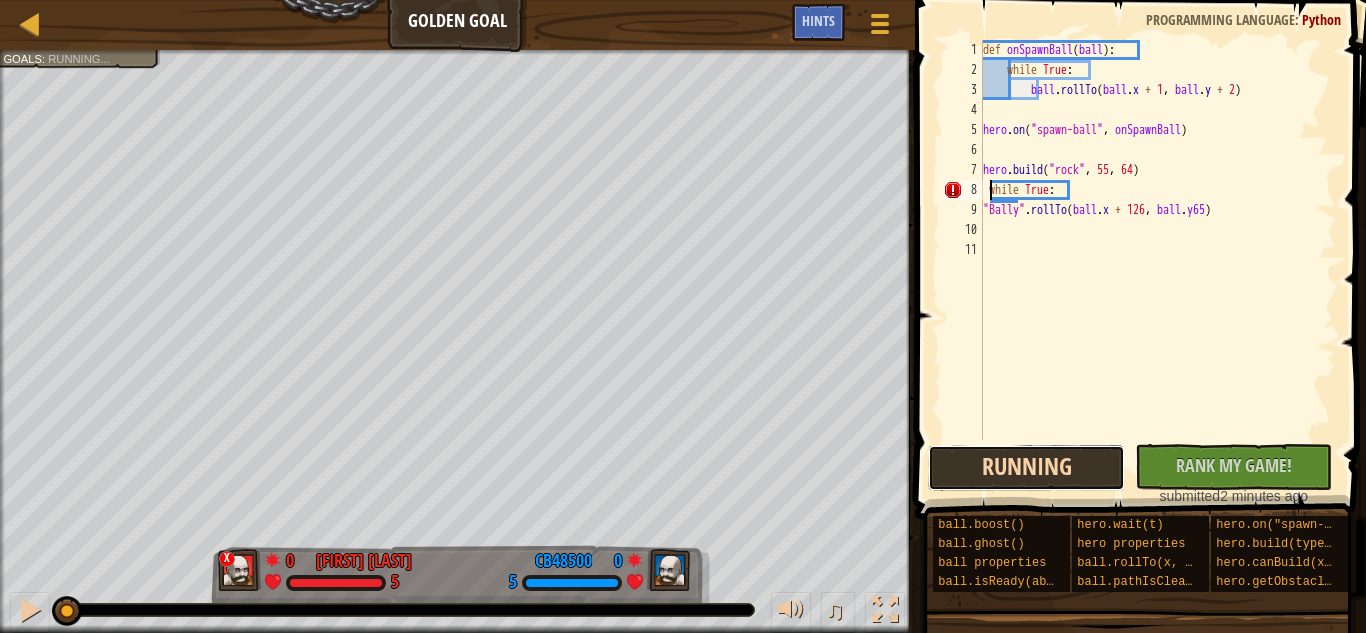 click on "Running" at bounding box center [1026, 468] 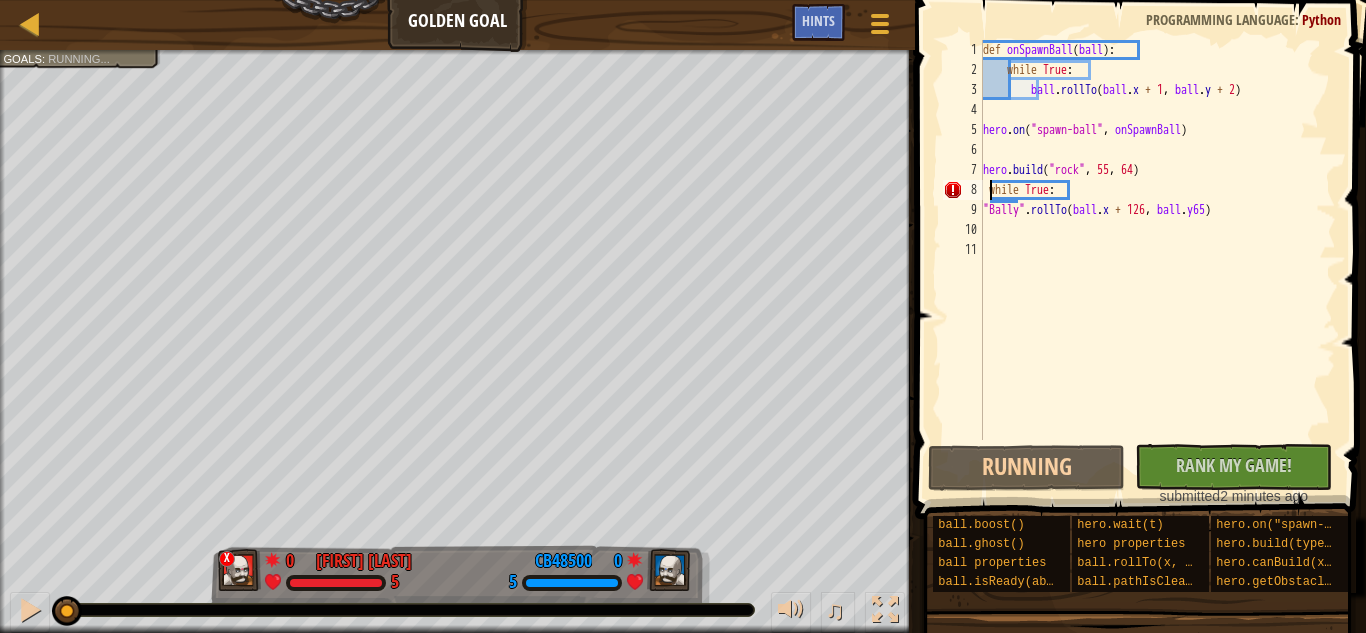 click on "def   onSpawnBall ( ball ) :      while   True :          ball . rollTo ( ball . x   +   1 ,   ball . y   +   2 ) hero . on ( "spawn-ball" ,   onSpawnBall ) hero . build ( "rock" ,   55 ,   64 )   while   True : "Bally" . rollTo ( ball . x   +   126 ,   ball . y65 )" at bounding box center [1157, 260] 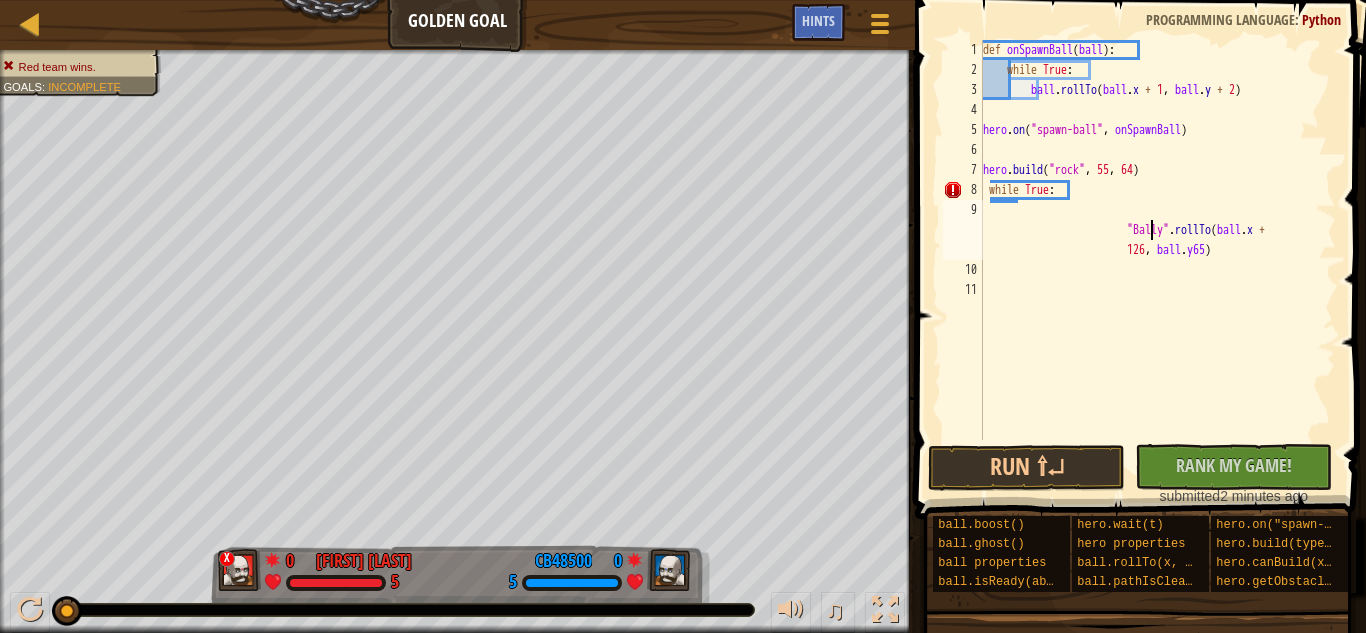 type on ""Bally".rollTo(ball.x + 126, ball.y65)" 